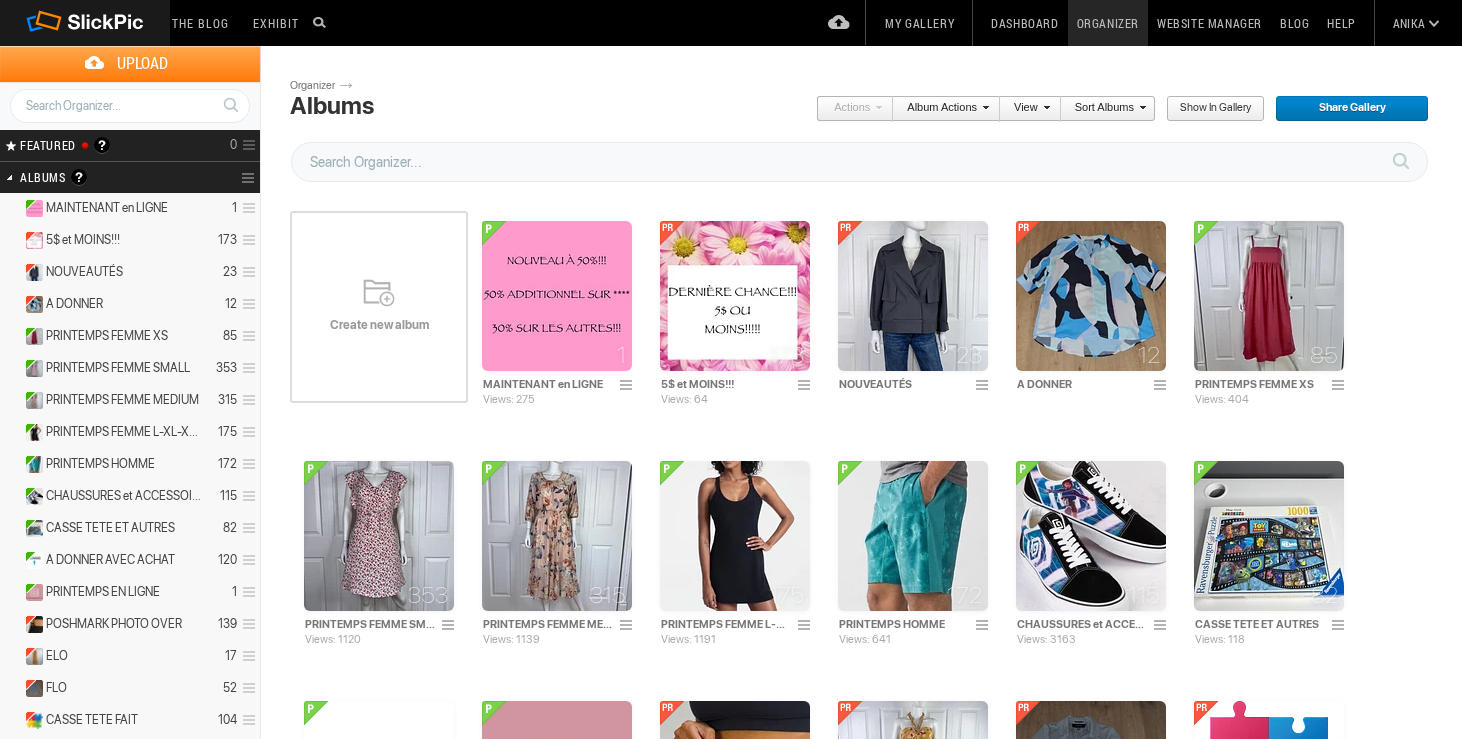 scroll, scrollTop: 0, scrollLeft: 0, axis: both 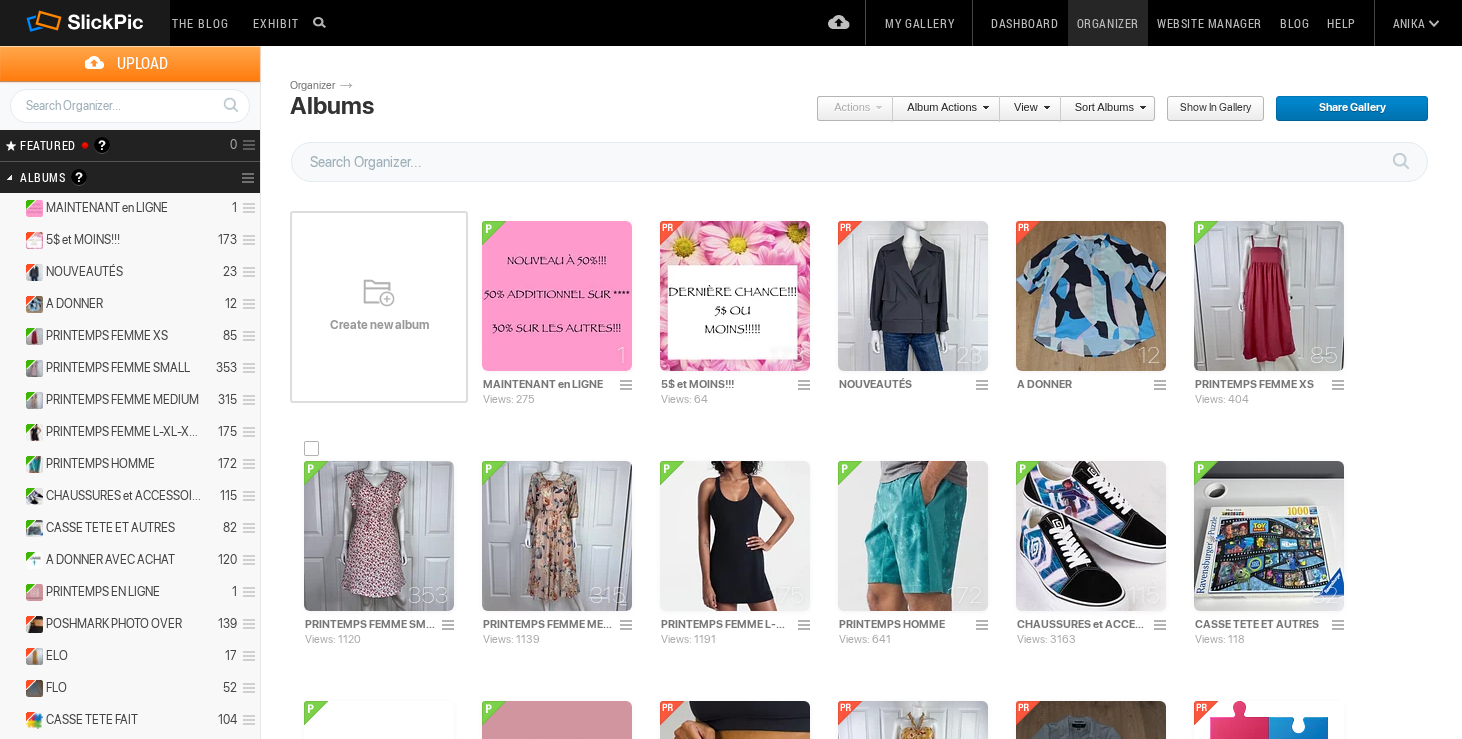 click at bounding box center (379, 536) 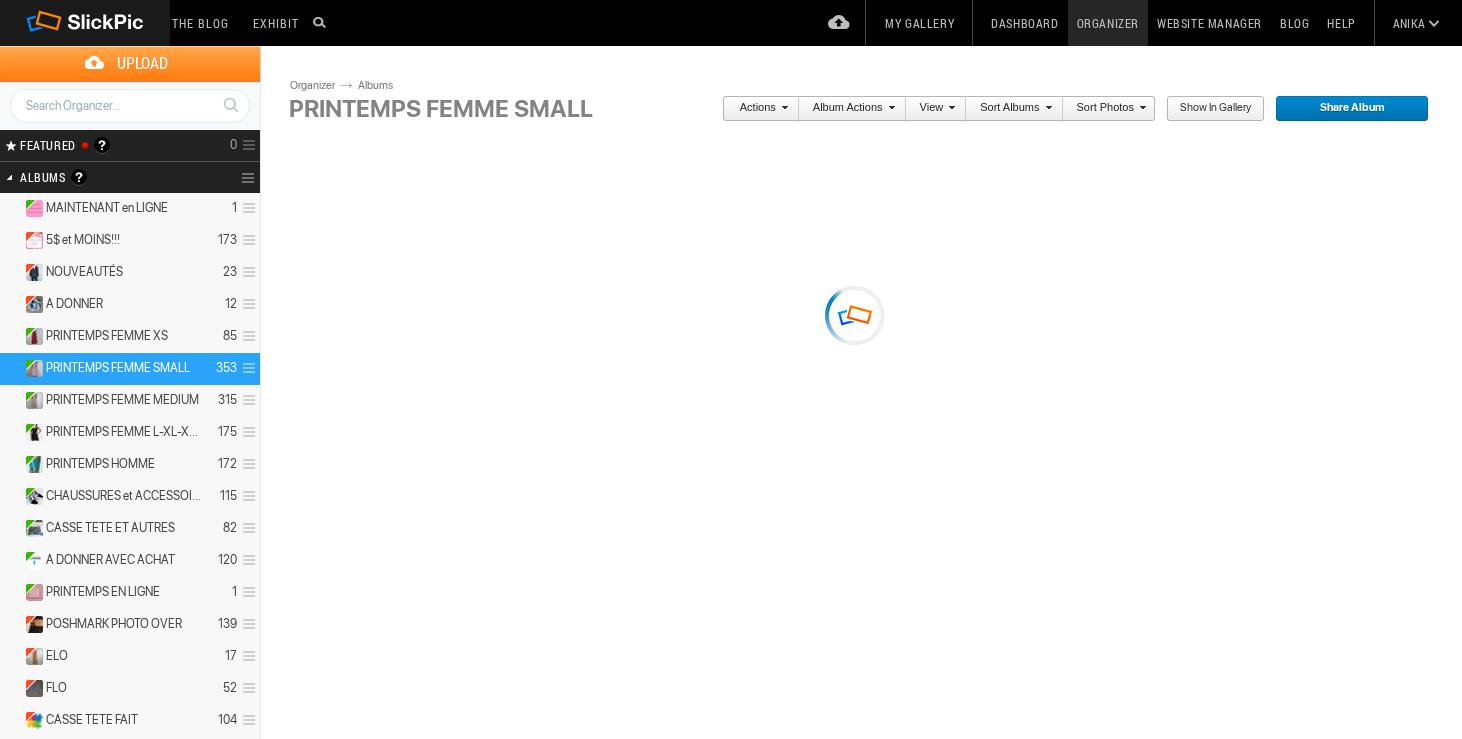 scroll, scrollTop: 0, scrollLeft: 0, axis: both 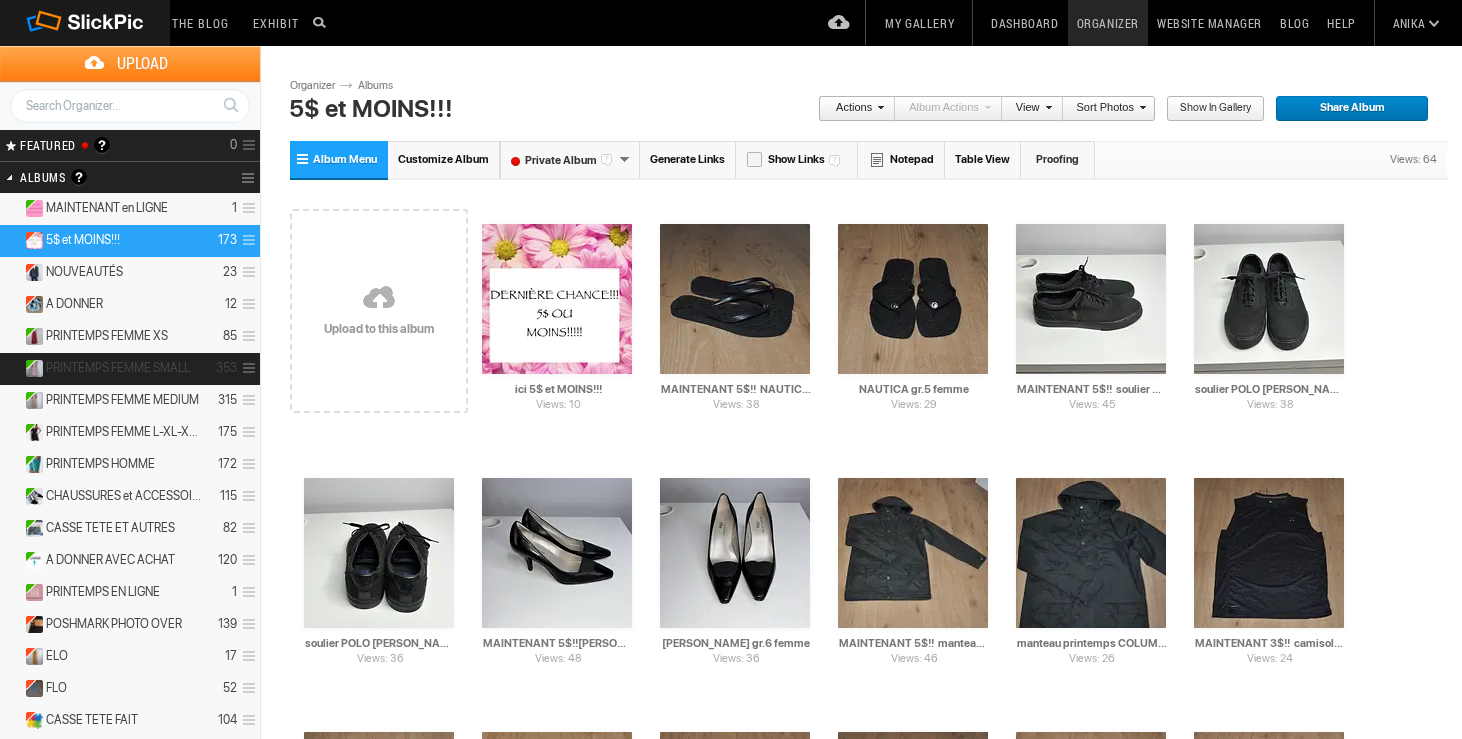 click on "PRINTEMPS FEMME SMALL" at bounding box center (118, 368) 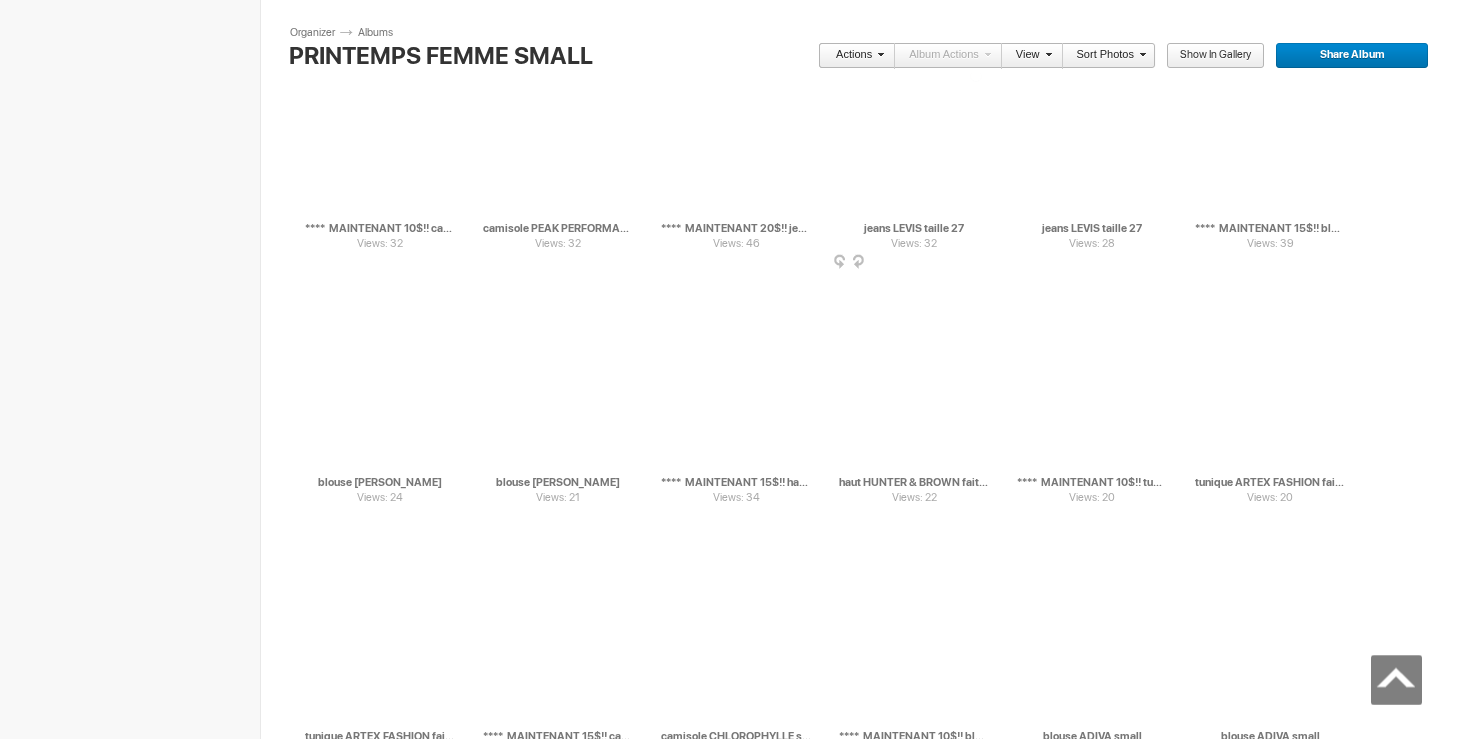 scroll, scrollTop: 10888, scrollLeft: 0, axis: vertical 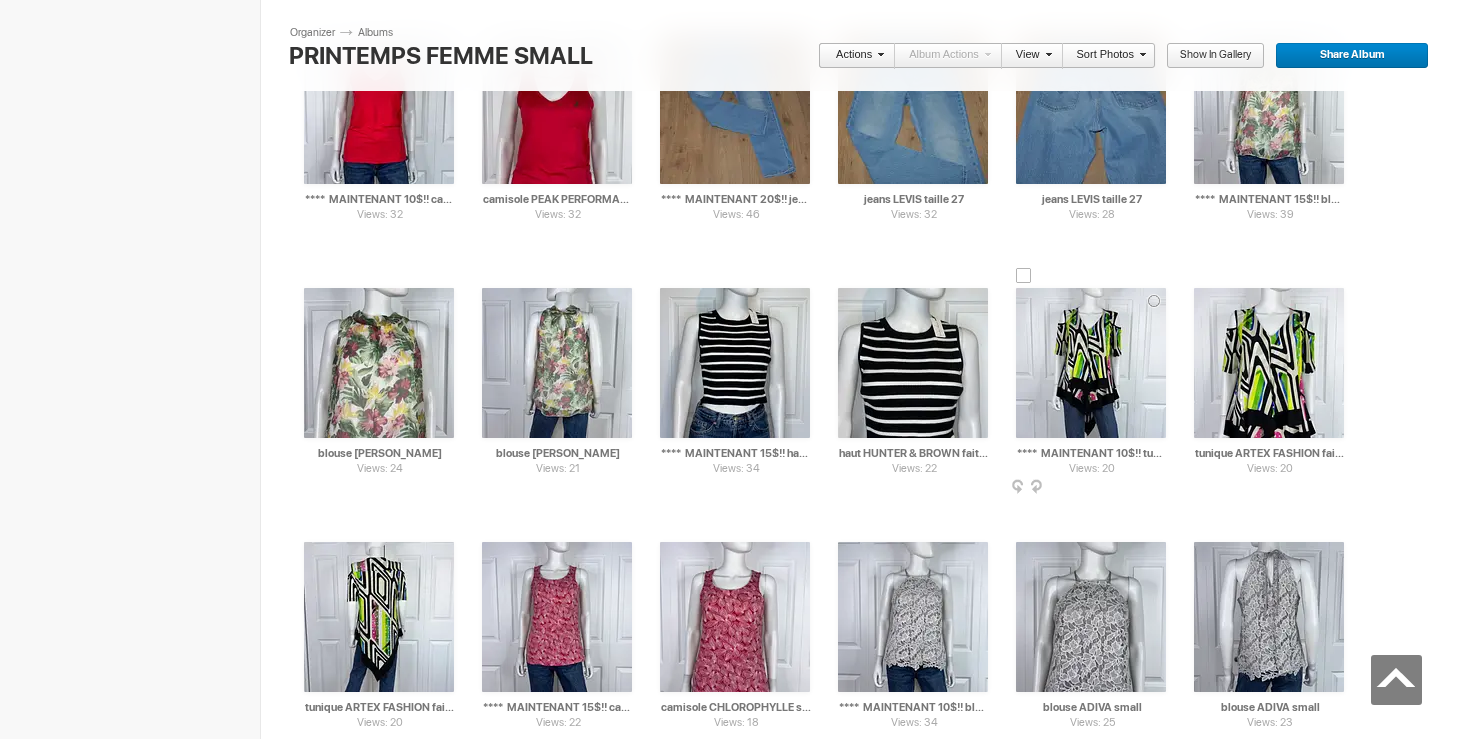 click at bounding box center [1024, 276] 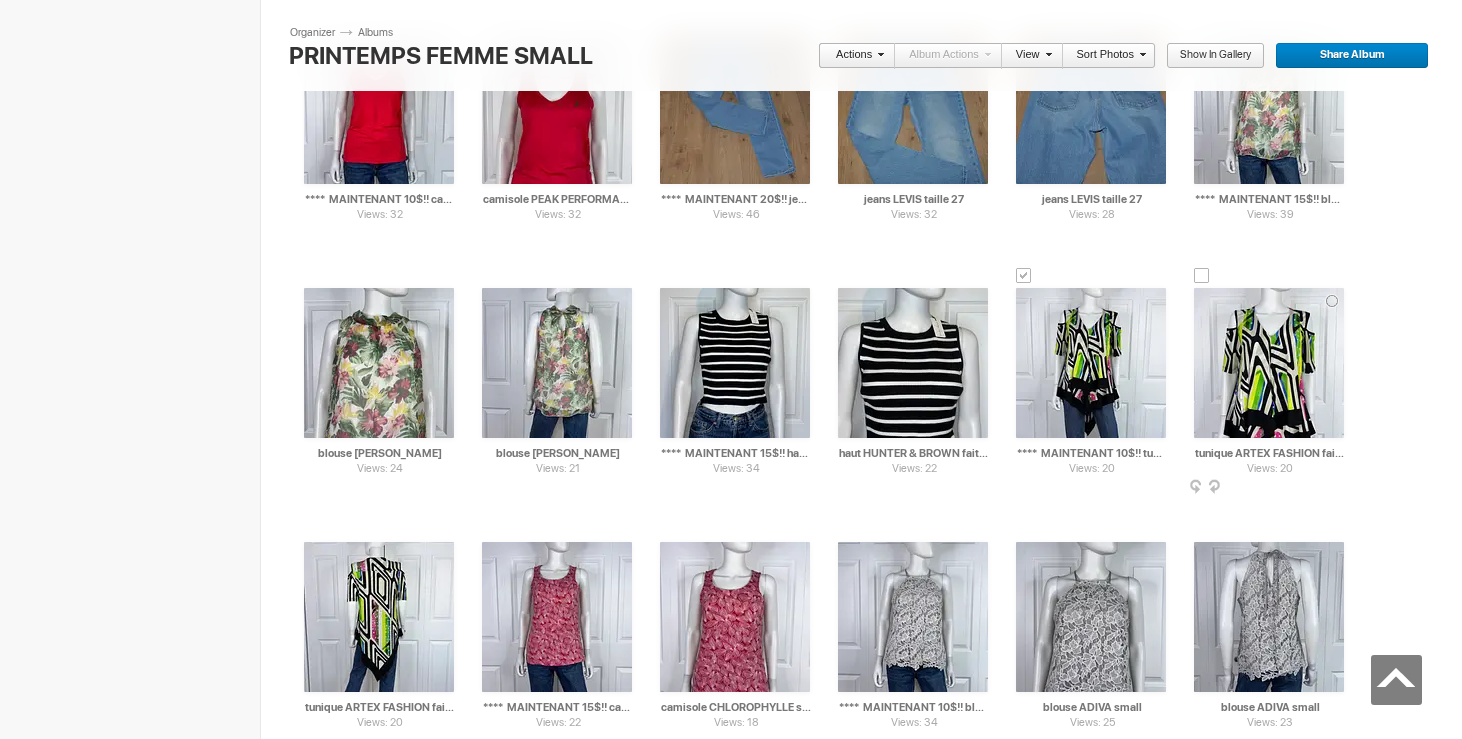 click at bounding box center (1202, 276) 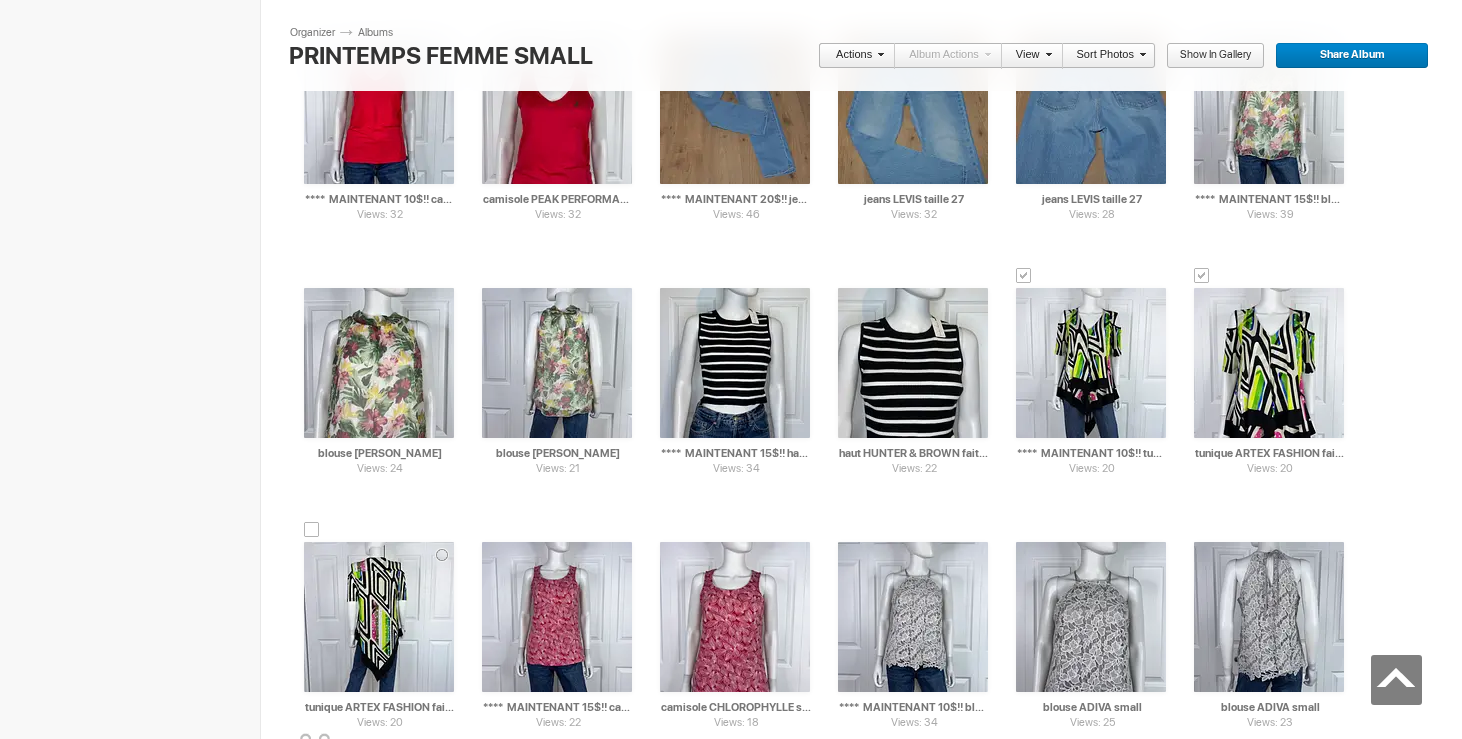 click at bounding box center (312, 530) 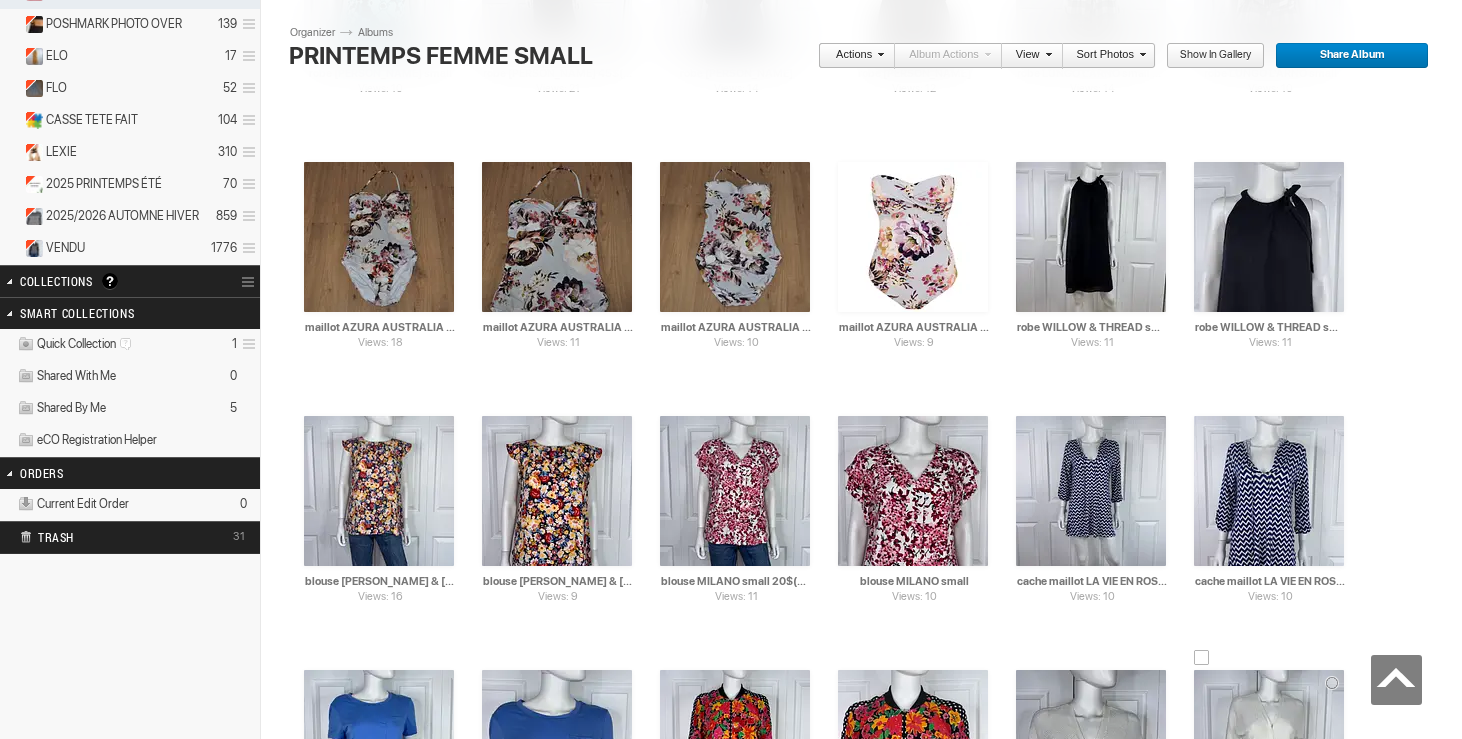 scroll, scrollTop: 0, scrollLeft: 0, axis: both 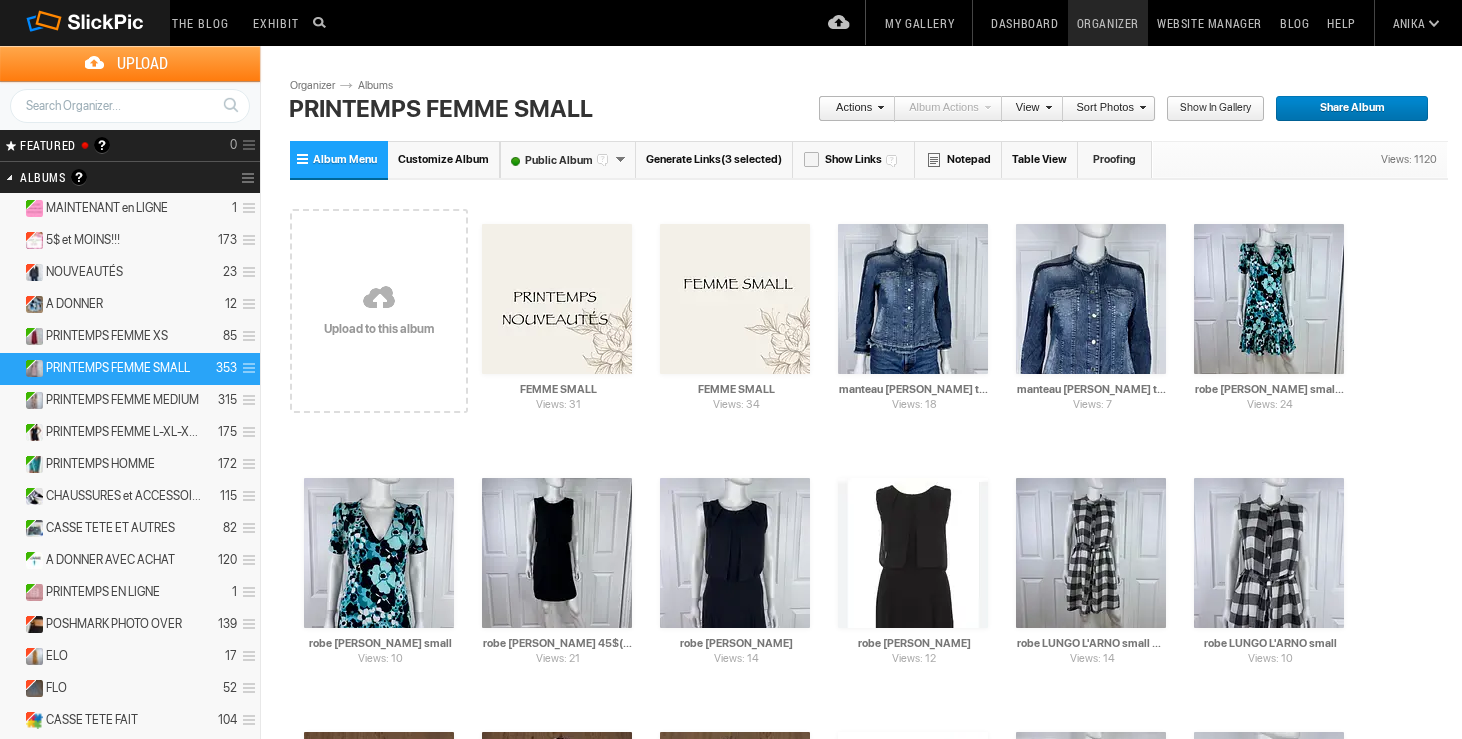 click on "Actions" at bounding box center [856, 109] 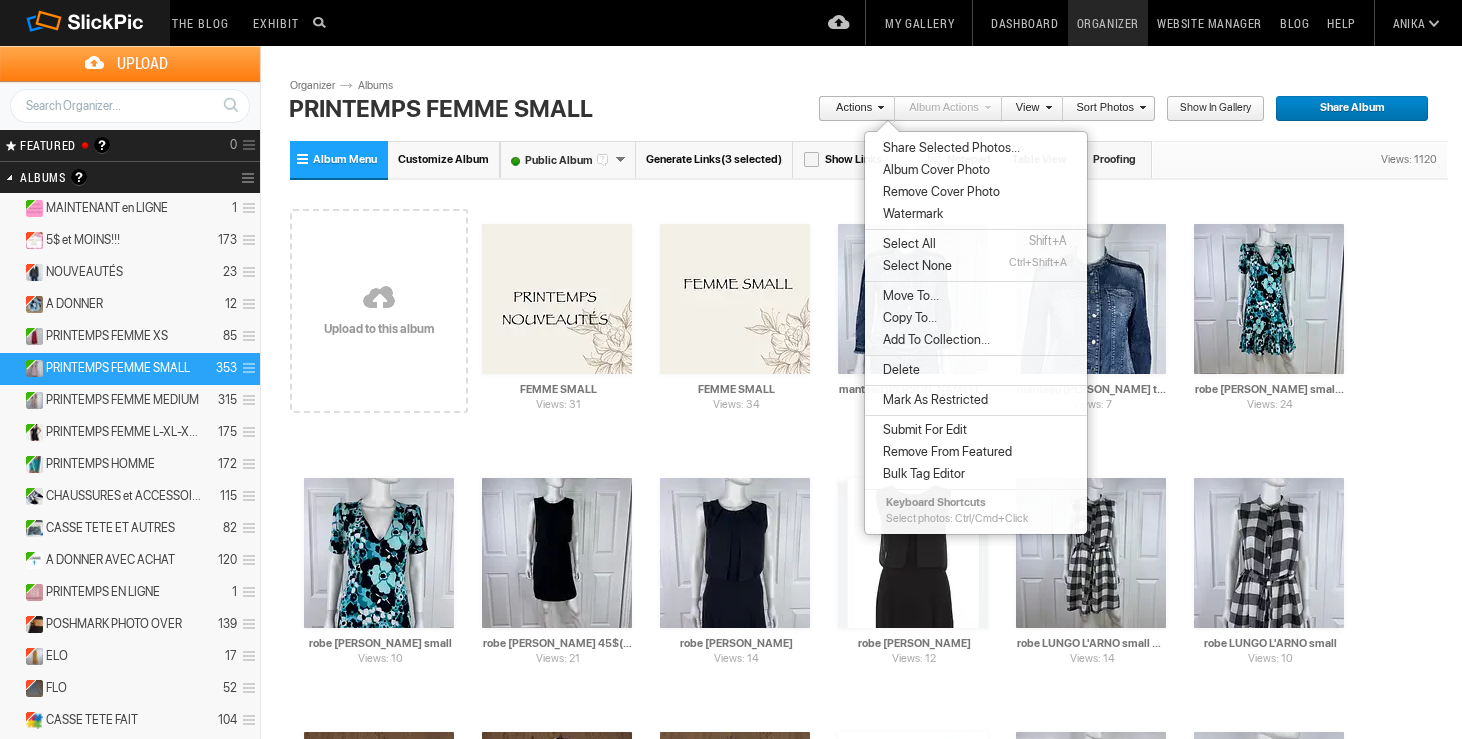 click on "Move To..." at bounding box center (908, 296) 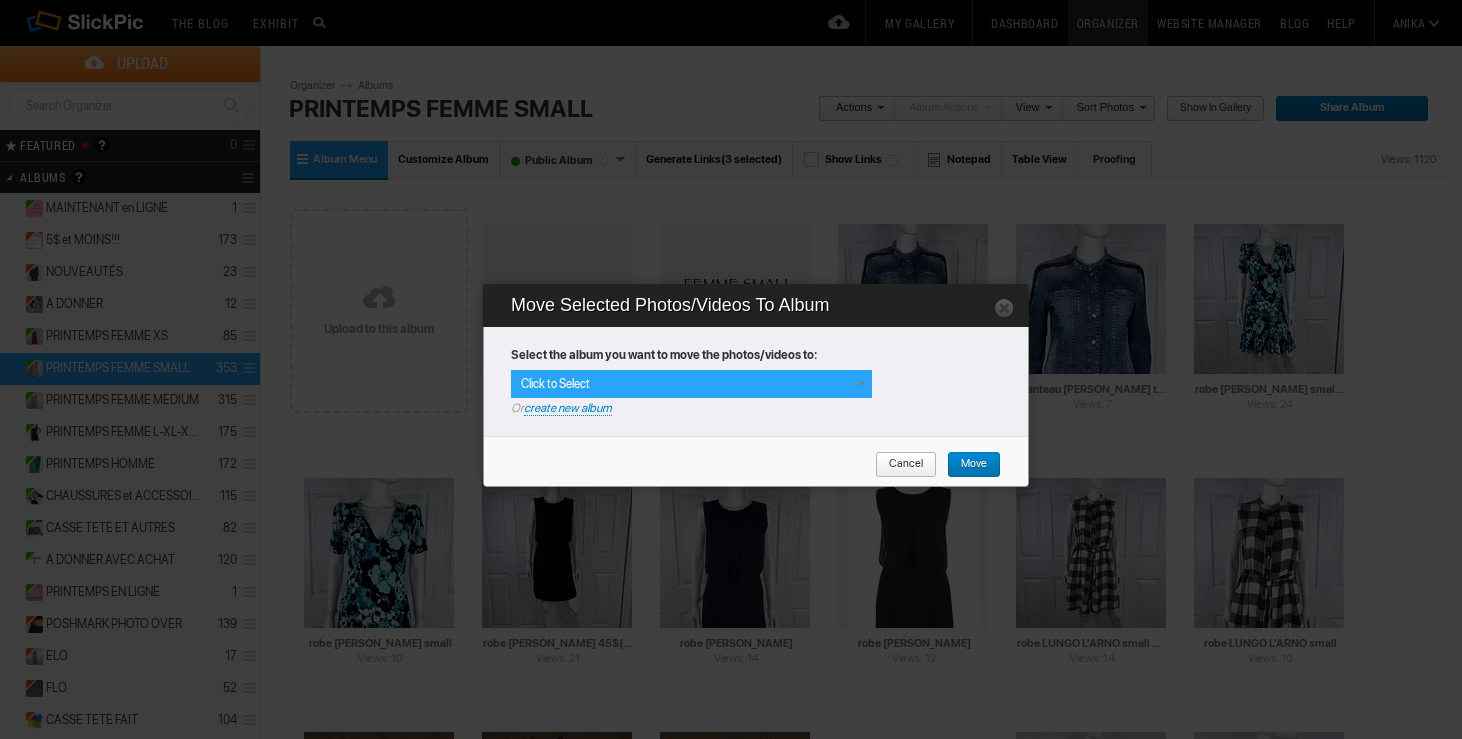 click at bounding box center [861, 384] 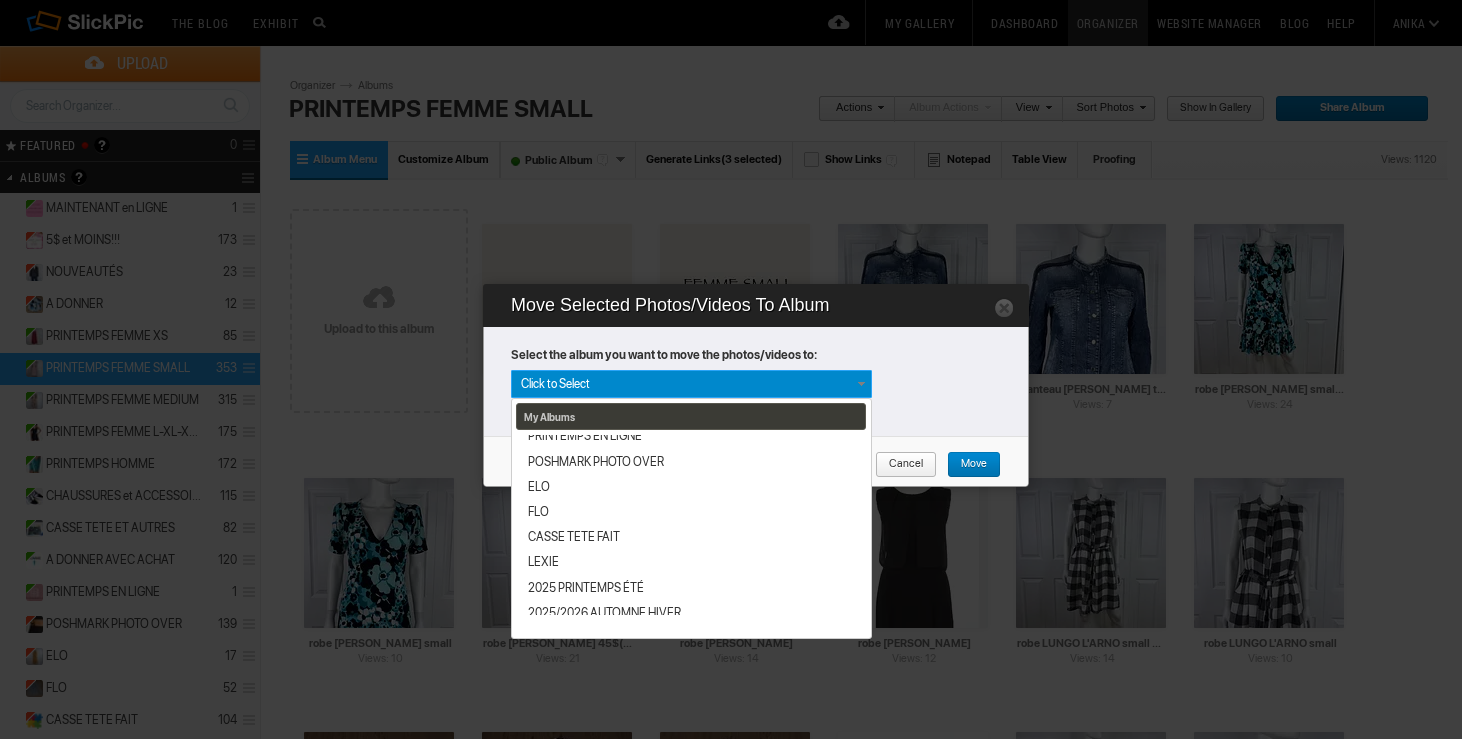 scroll, scrollTop: 365, scrollLeft: 0, axis: vertical 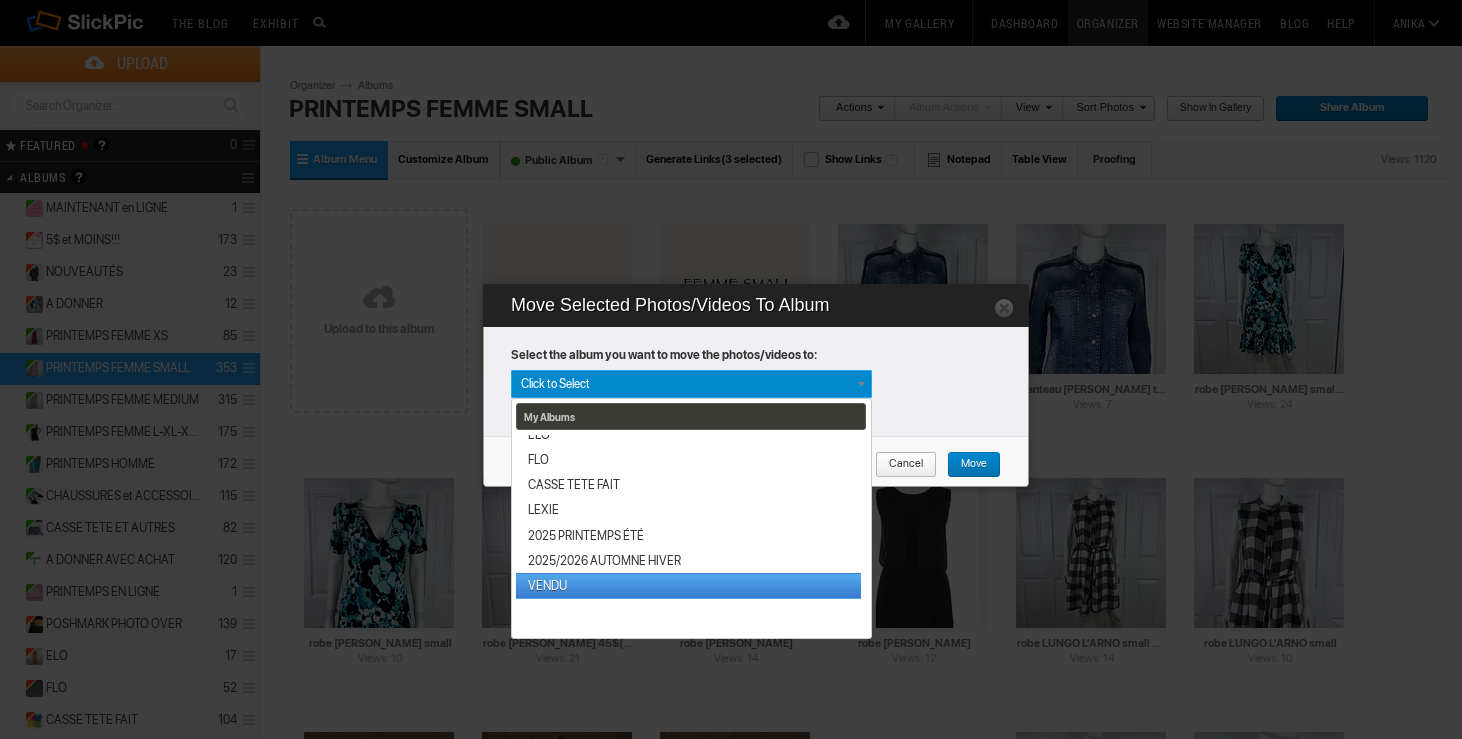 click on "VENDU" at bounding box center [688, 585] 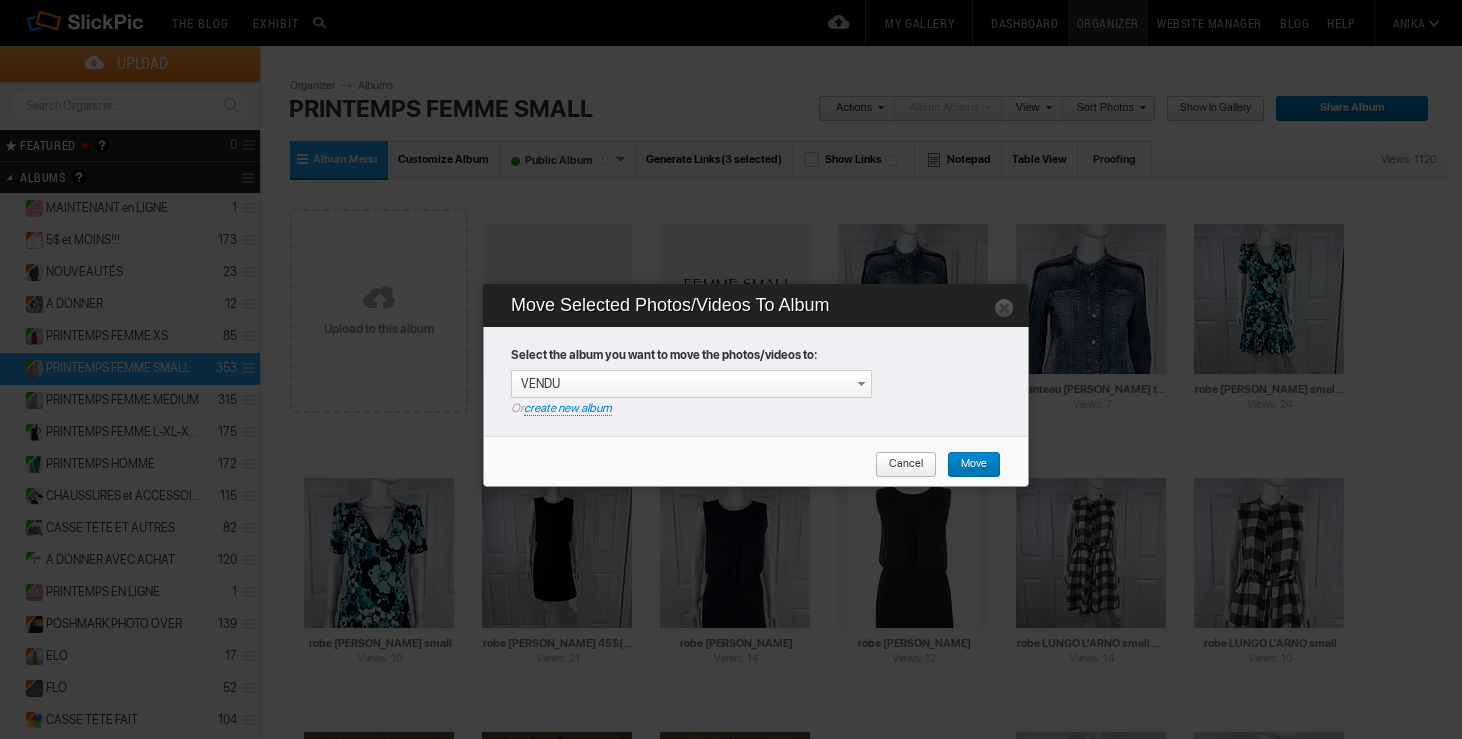 click on "Move" at bounding box center [967, 465] 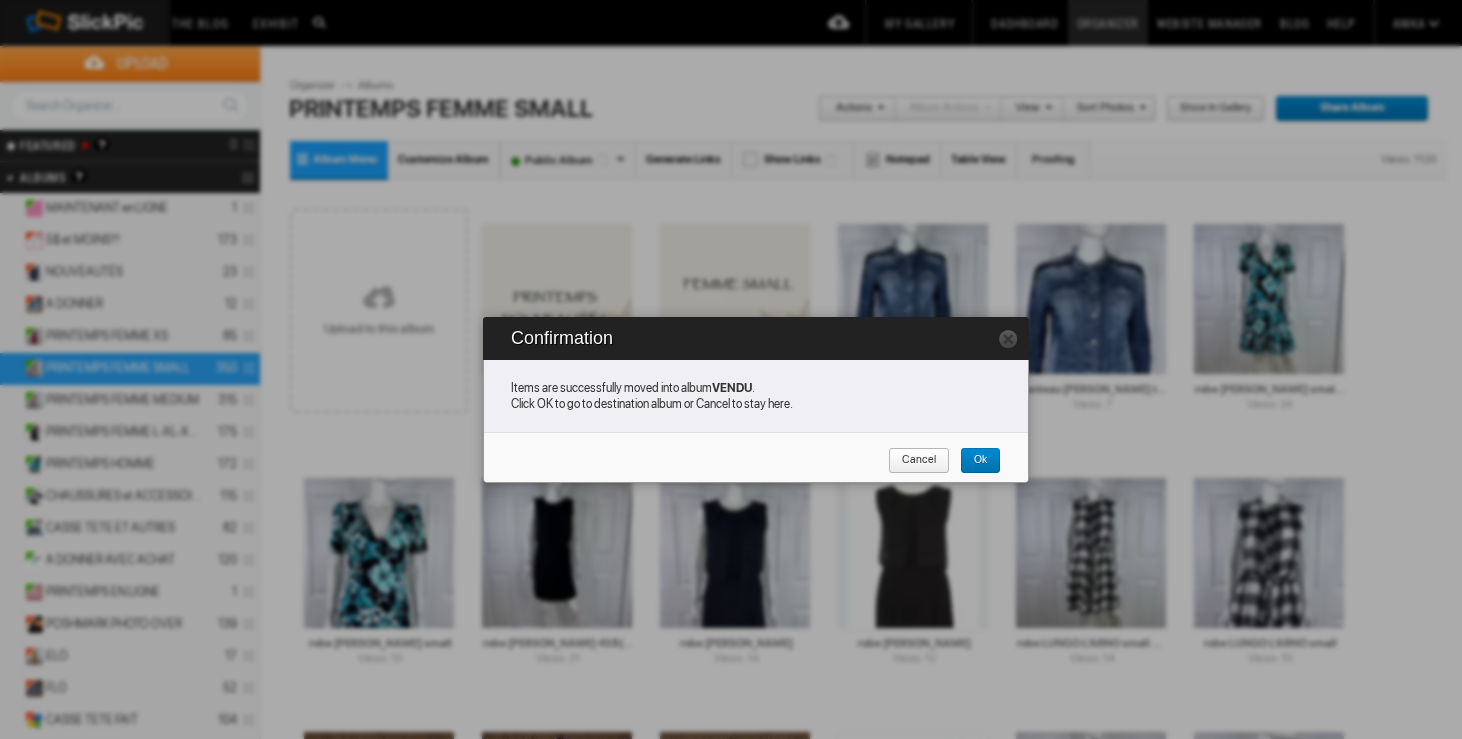 click on "Cancel" at bounding box center (919, 461) 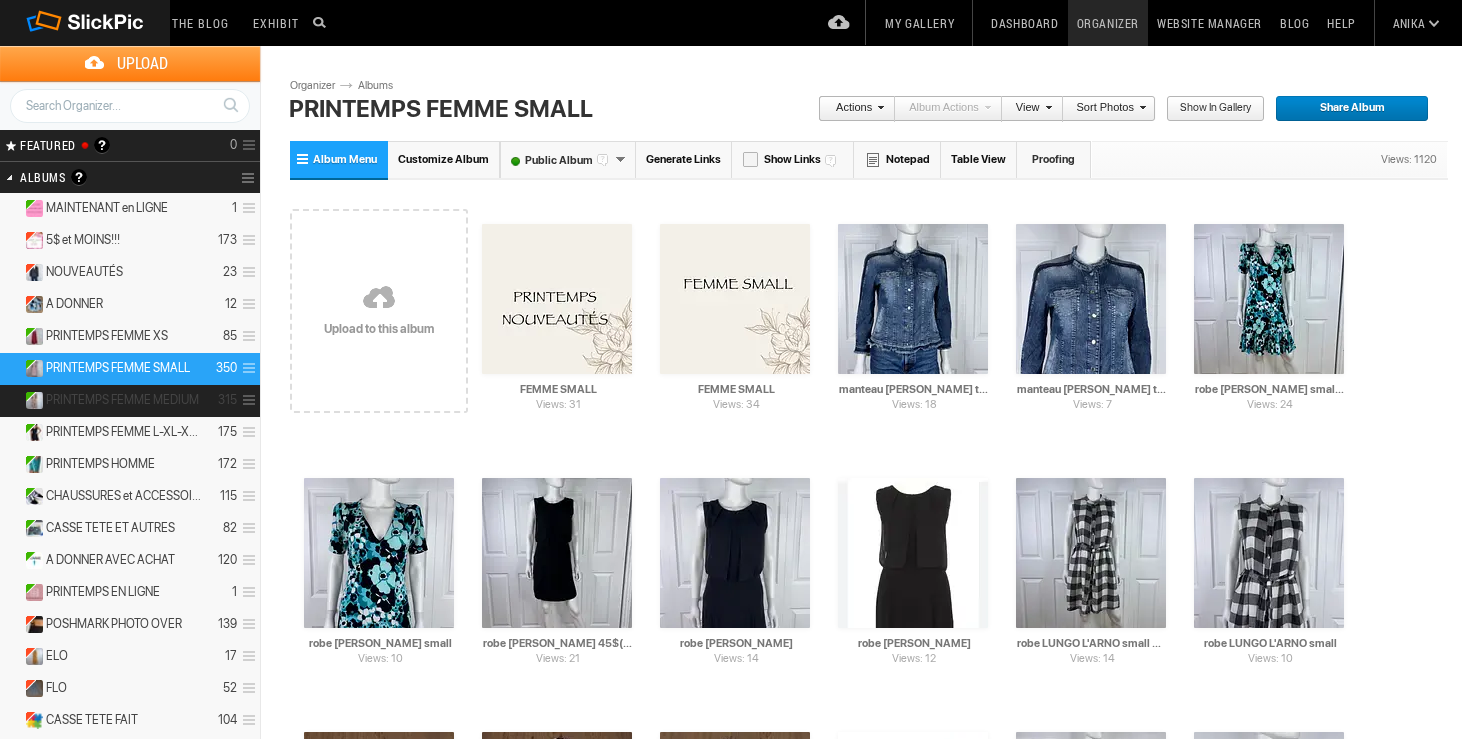 click on "PRINTEMPS FEMME MEDIUM" at bounding box center (122, 400) 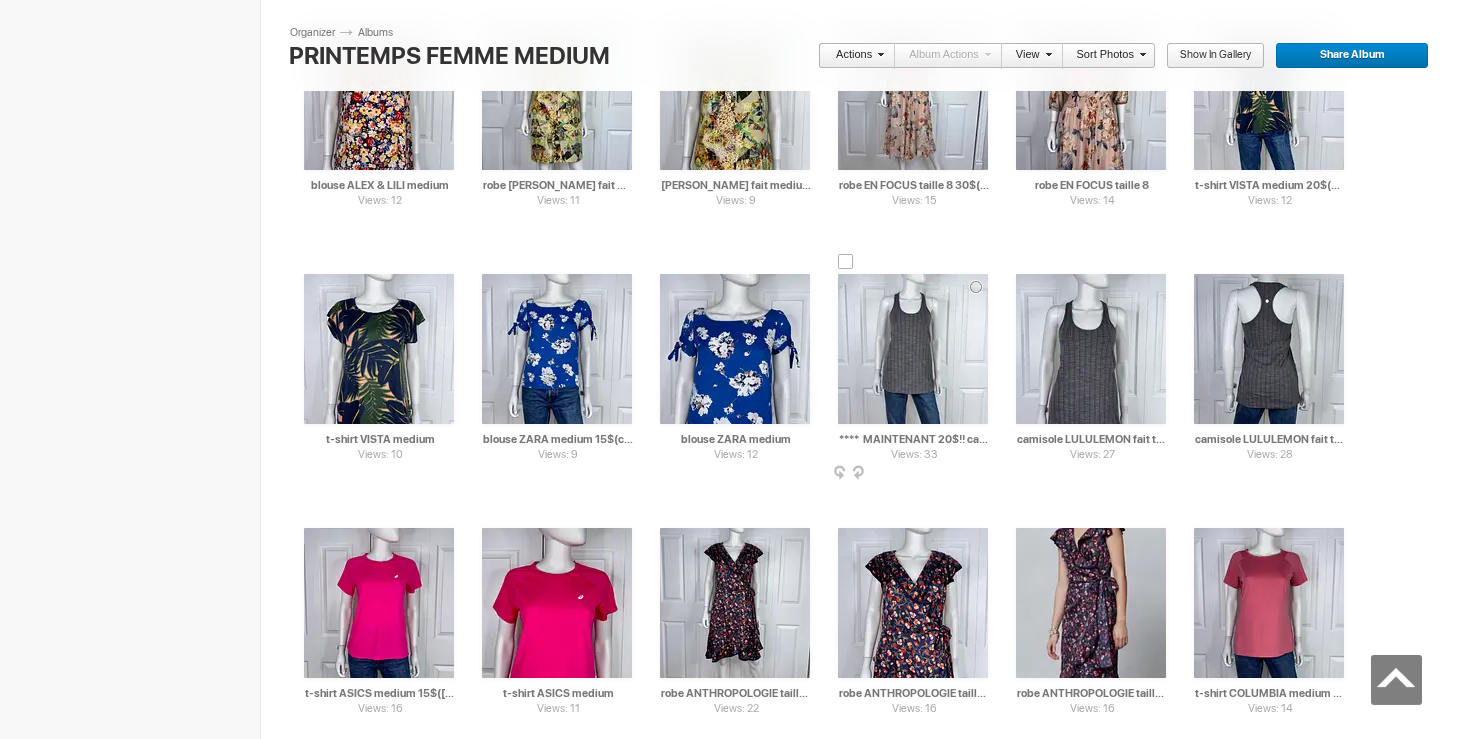 scroll, scrollTop: 1776, scrollLeft: 0, axis: vertical 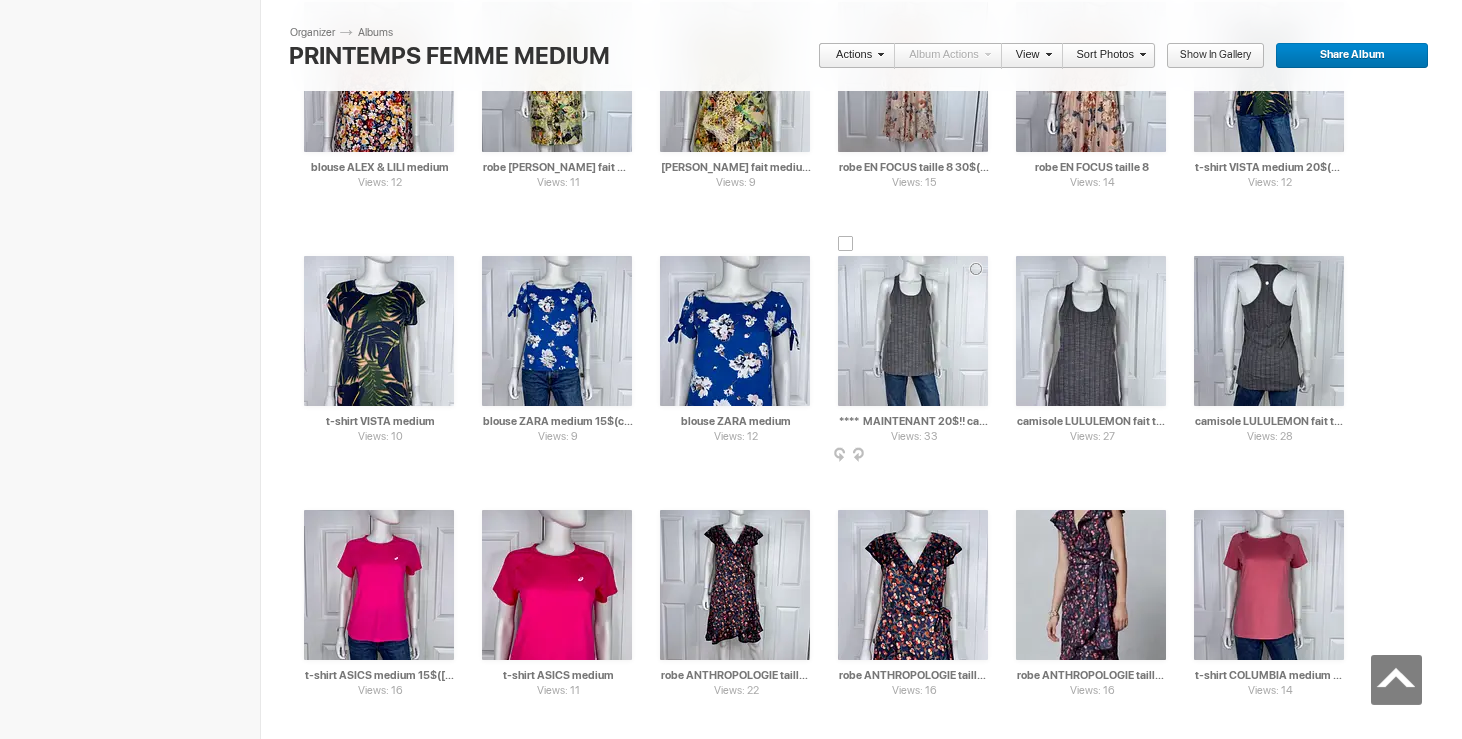 click at bounding box center [913, 331] 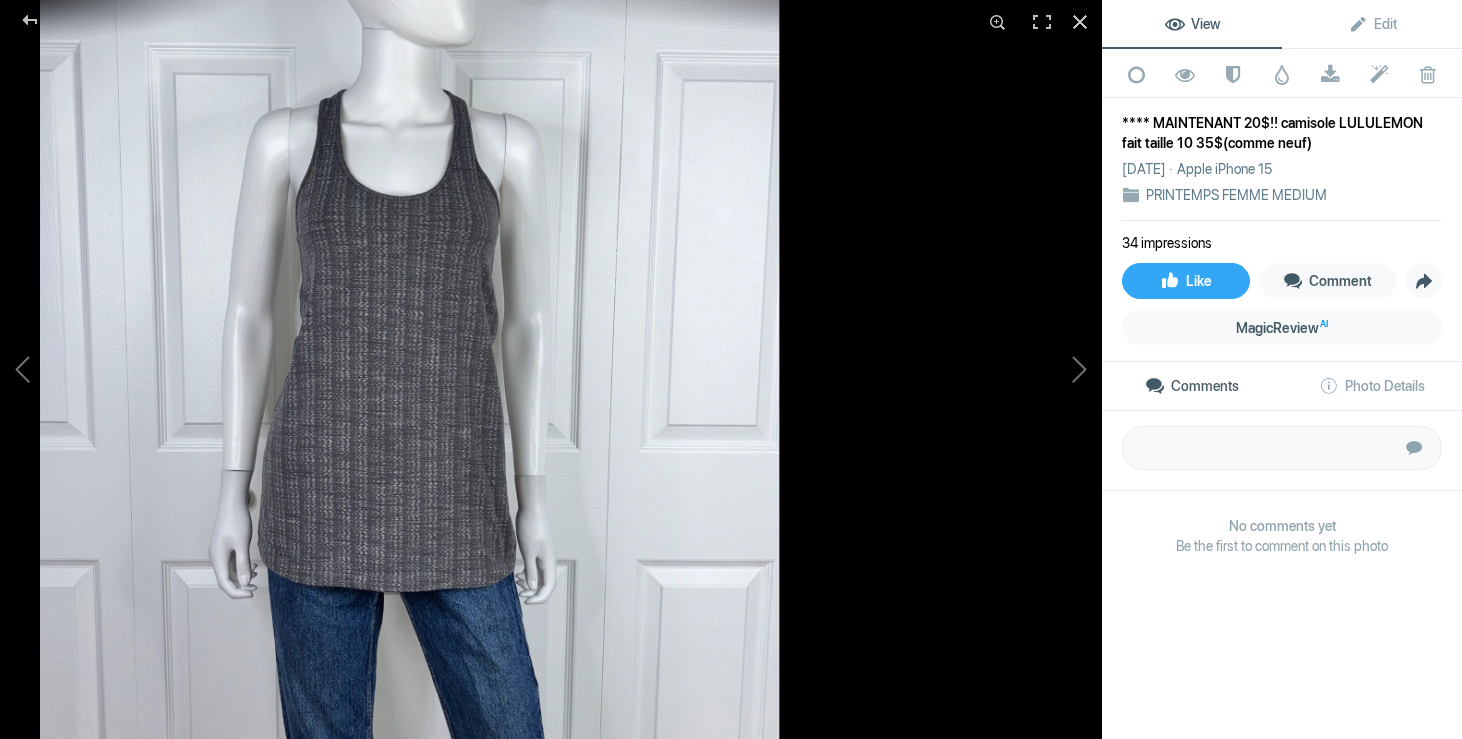 click on "****  MAINTENANT 20$!! camisole LULULEMON fait taille 10 35$(comme neuf)" 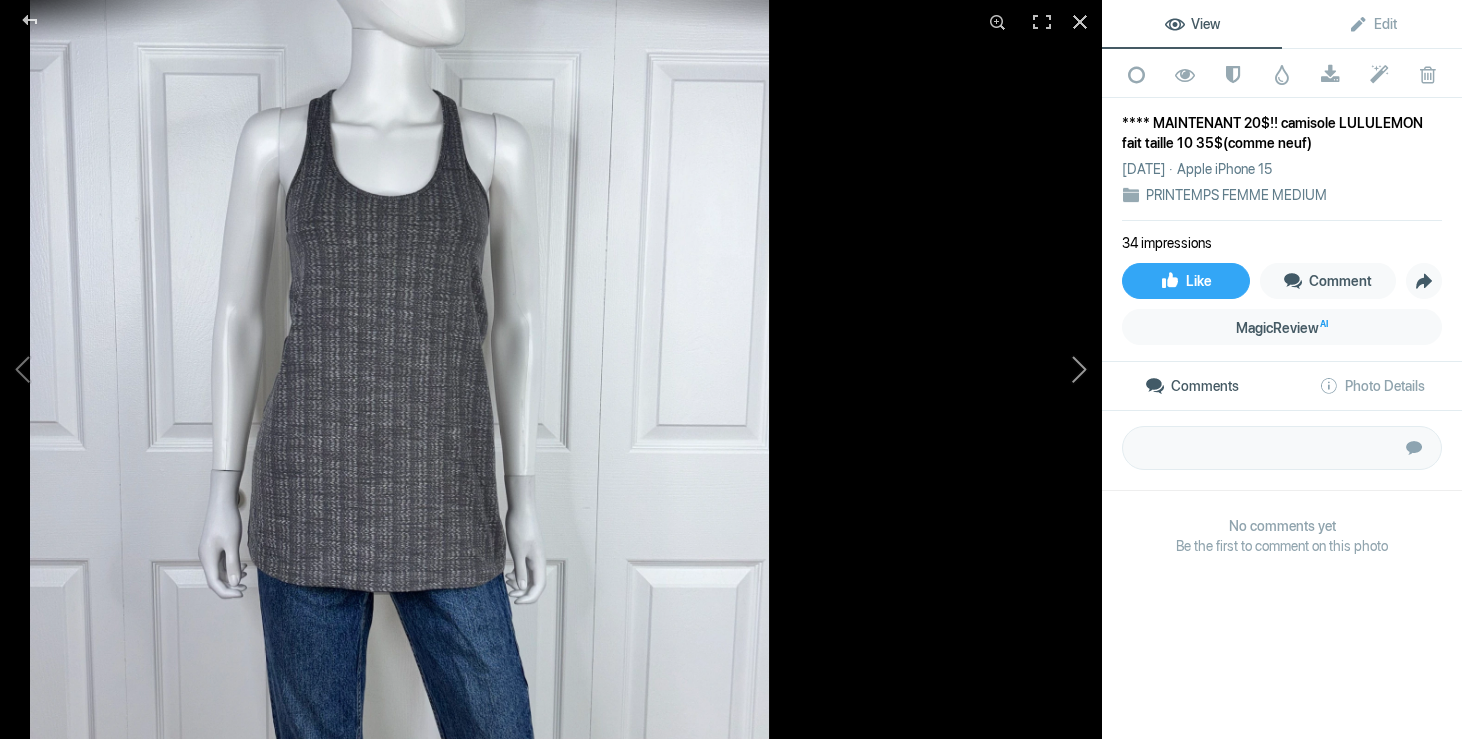 click 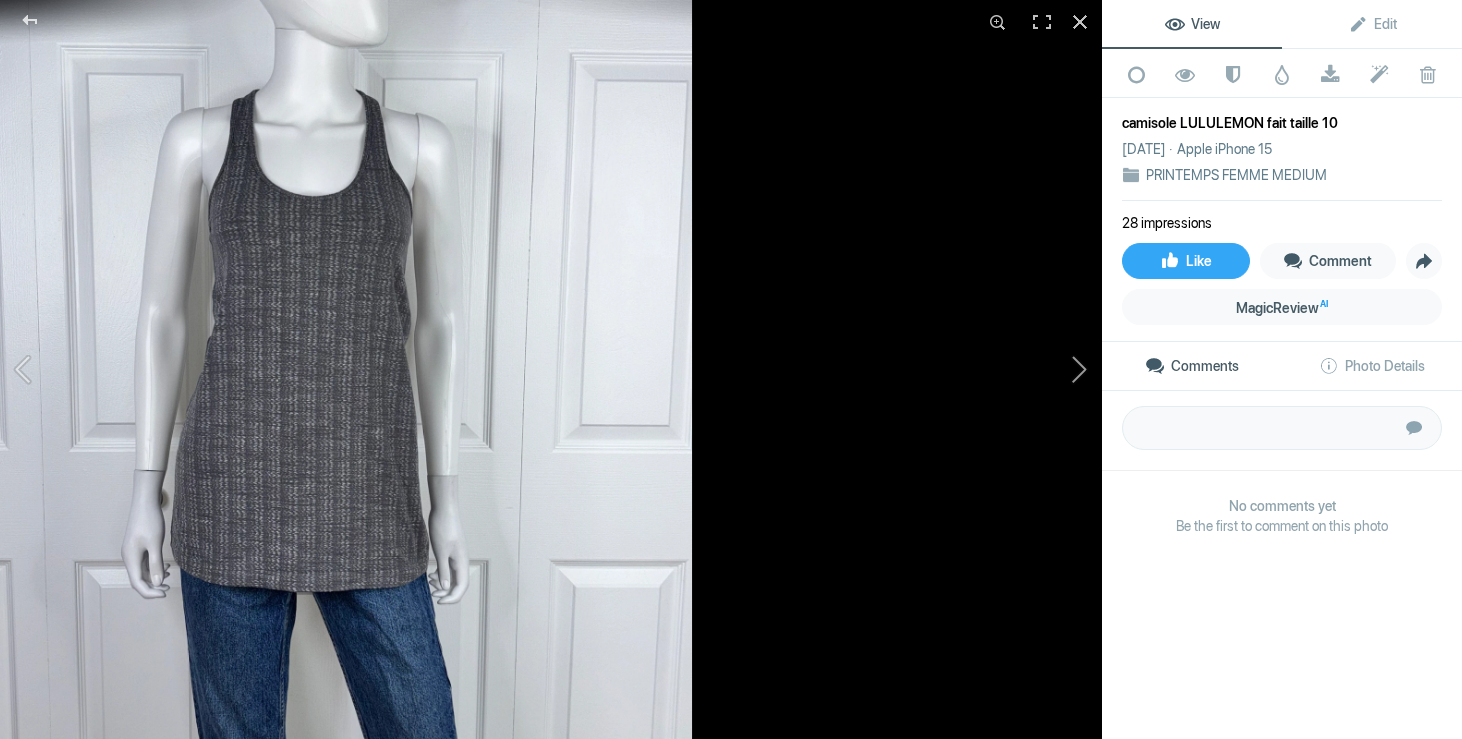 click 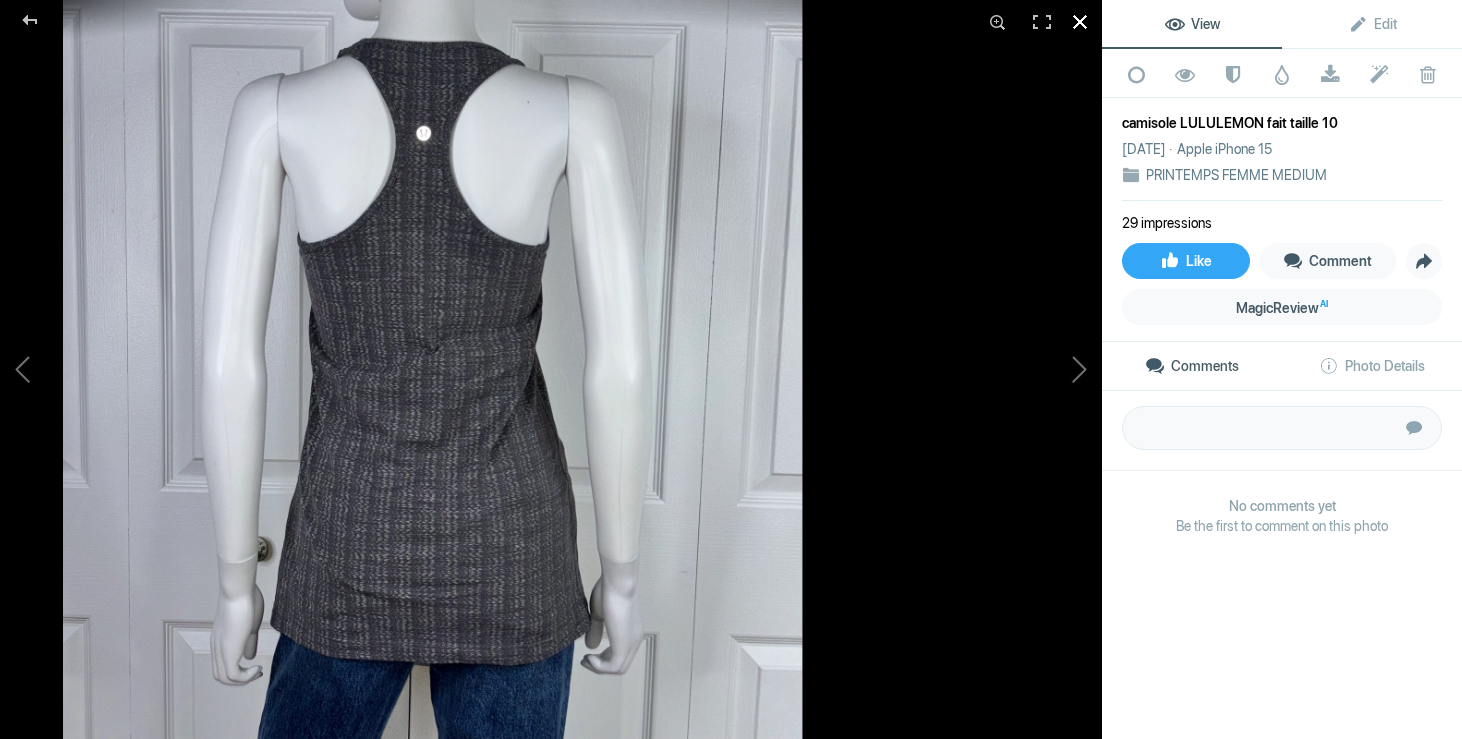 click 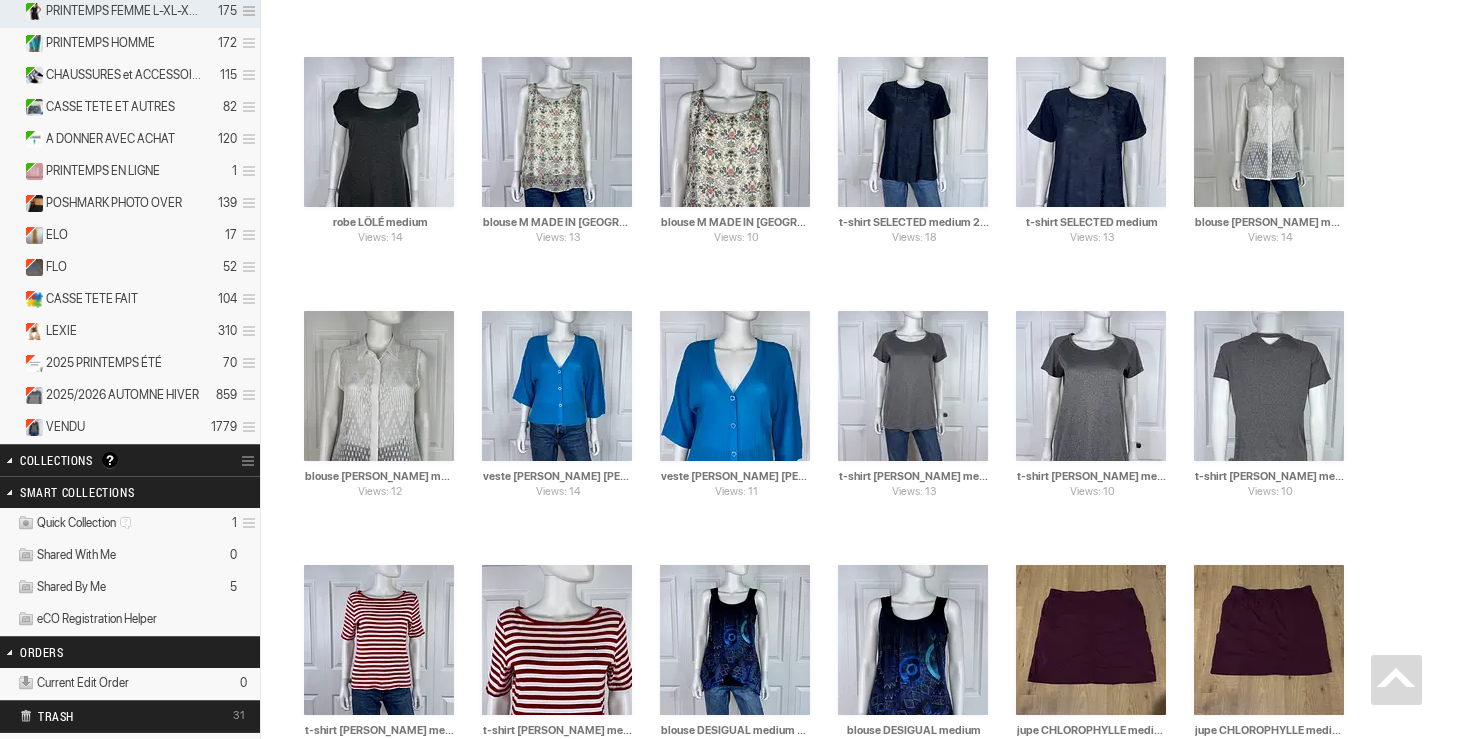 scroll, scrollTop: 0, scrollLeft: 0, axis: both 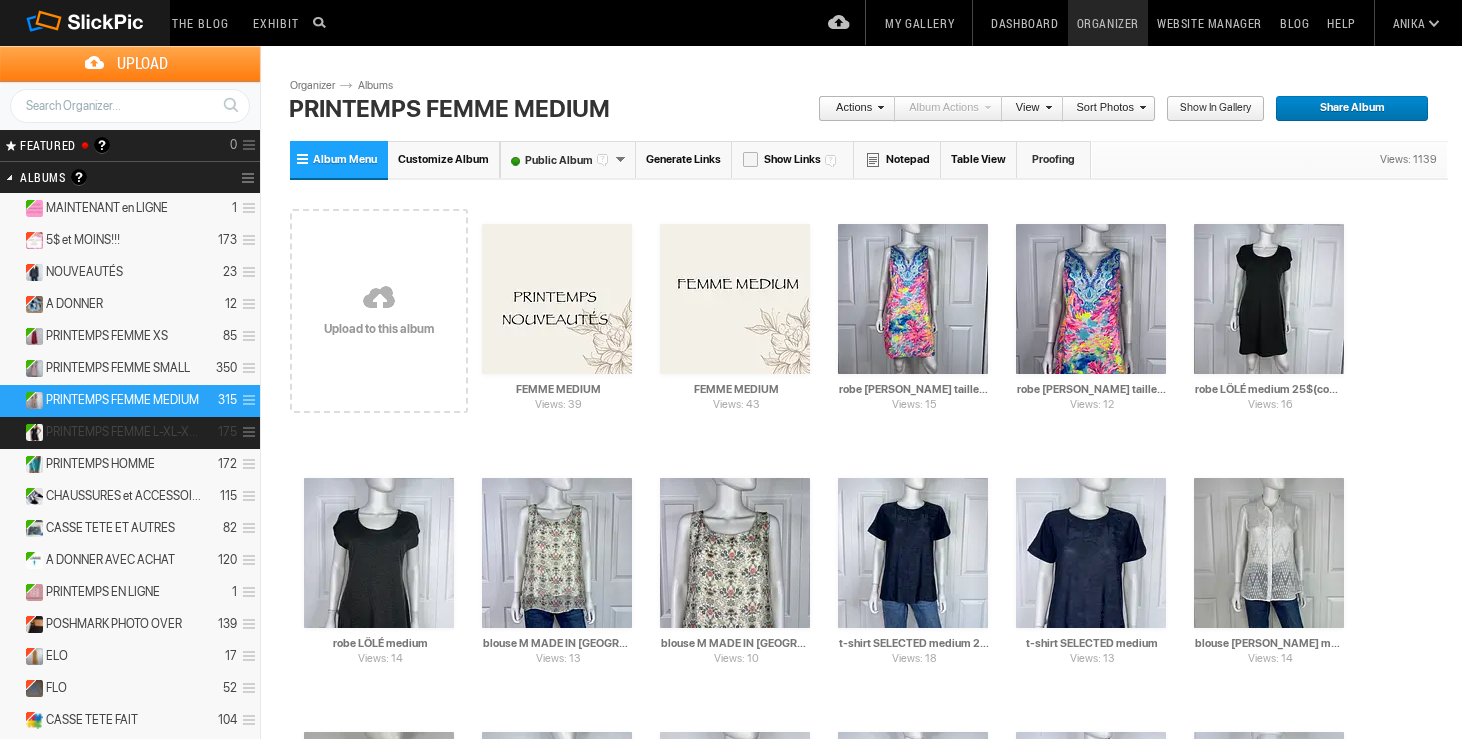 click on "PRINTEMPS FEMME L-XL-XXL" at bounding box center (124, 432) 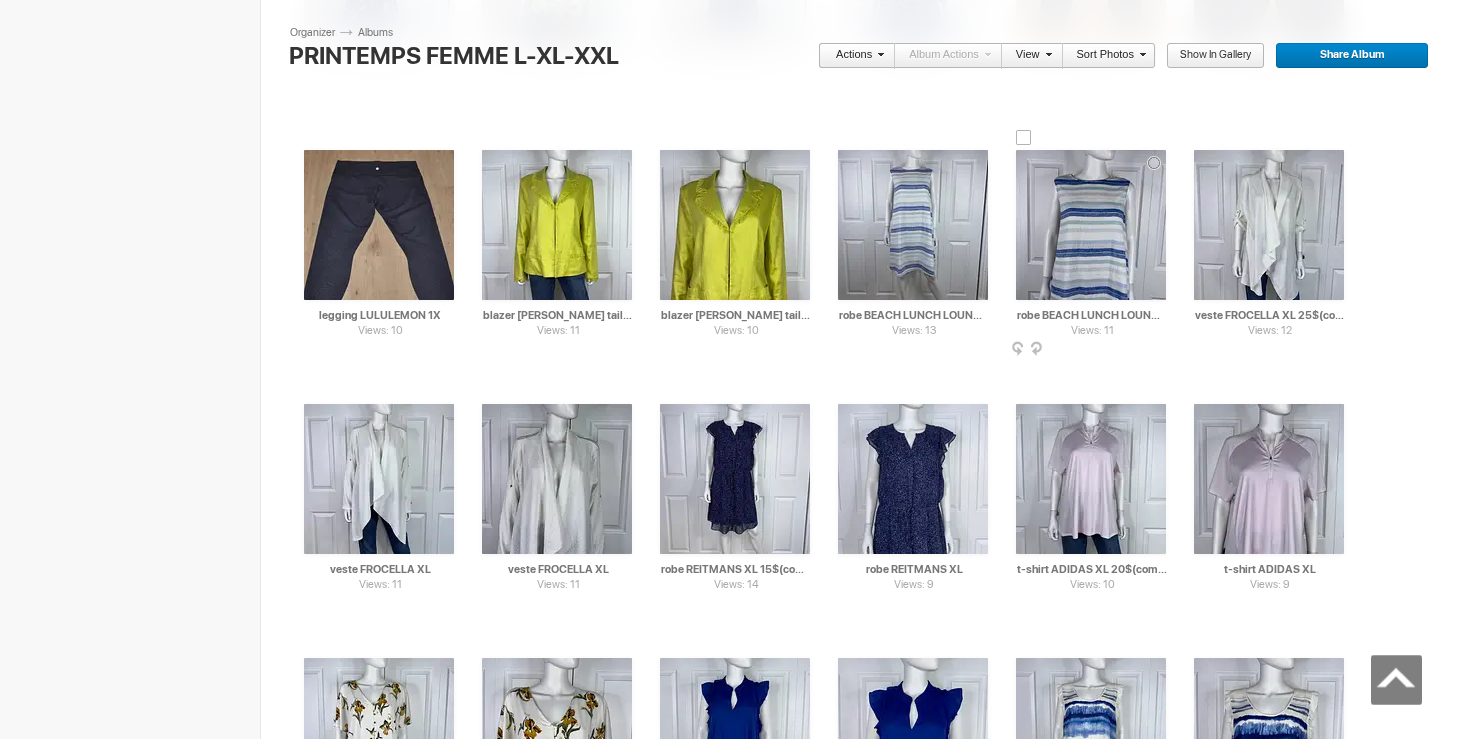 scroll, scrollTop: 5394, scrollLeft: 0, axis: vertical 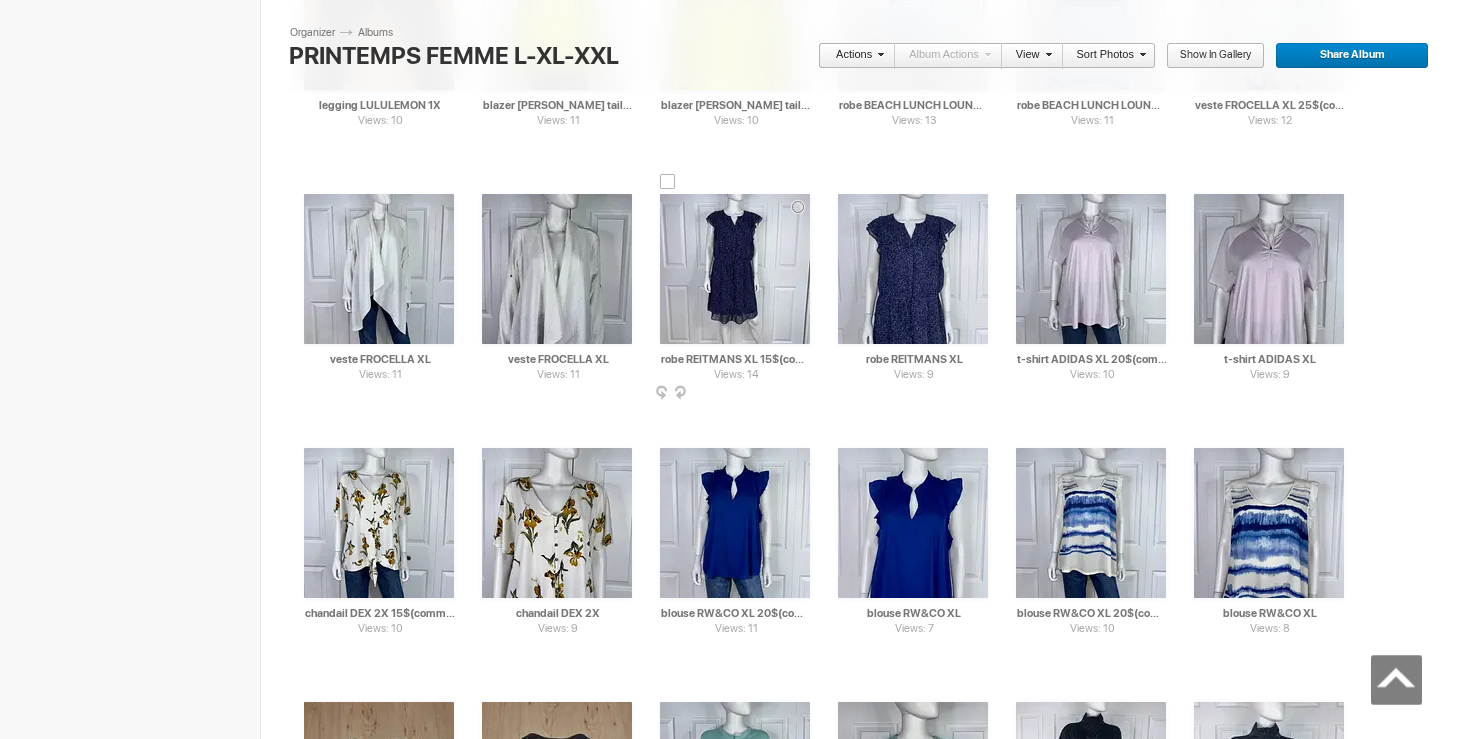 click at bounding box center [668, 182] 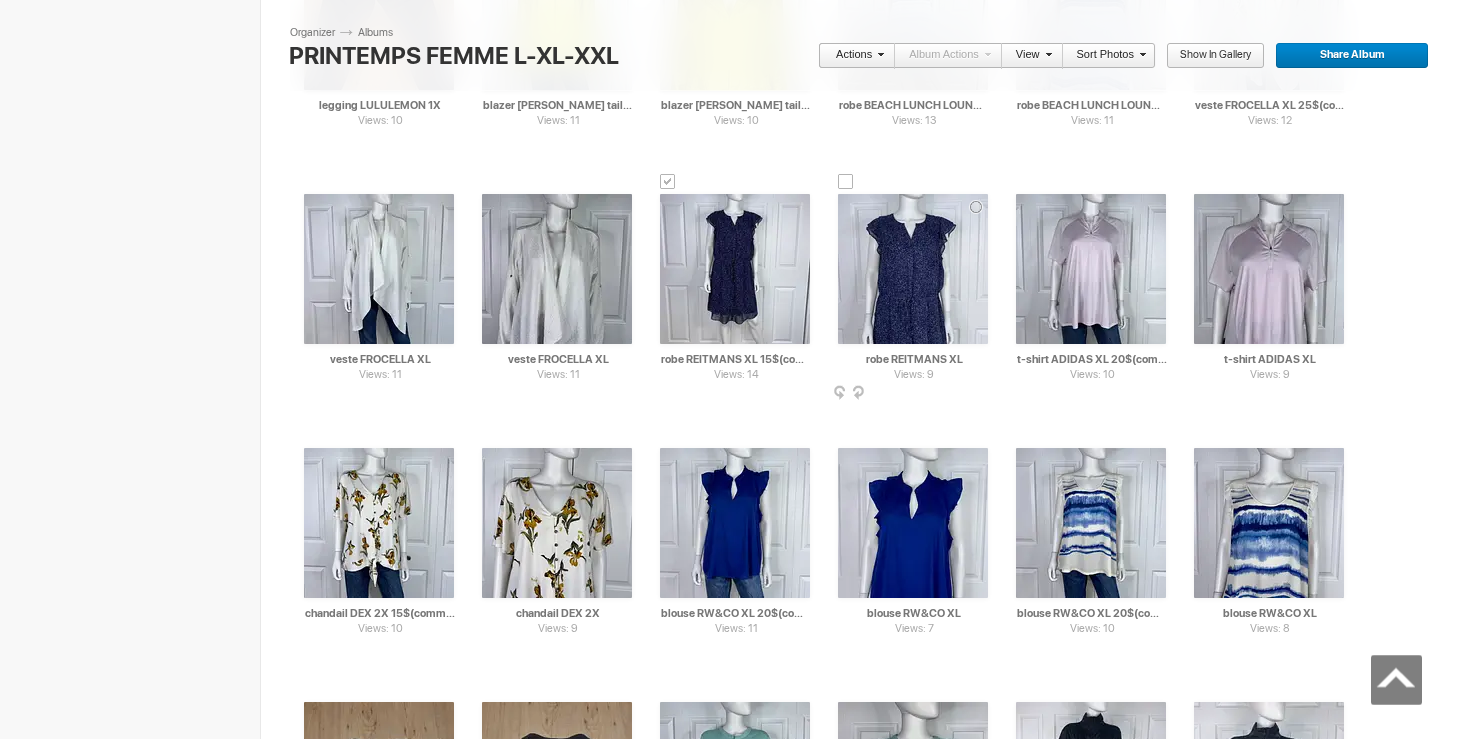 click at bounding box center [846, 182] 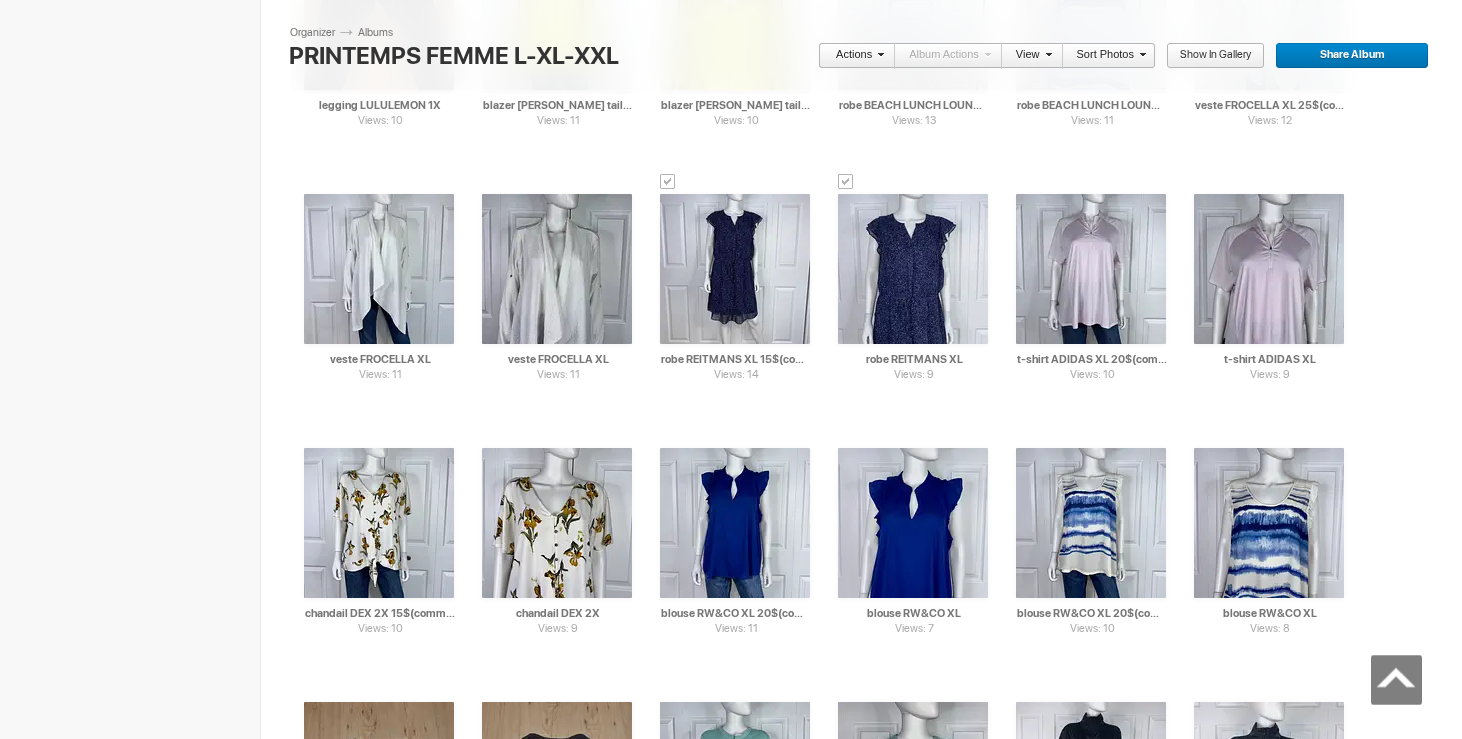 click on "Actions" at bounding box center (851, 56) 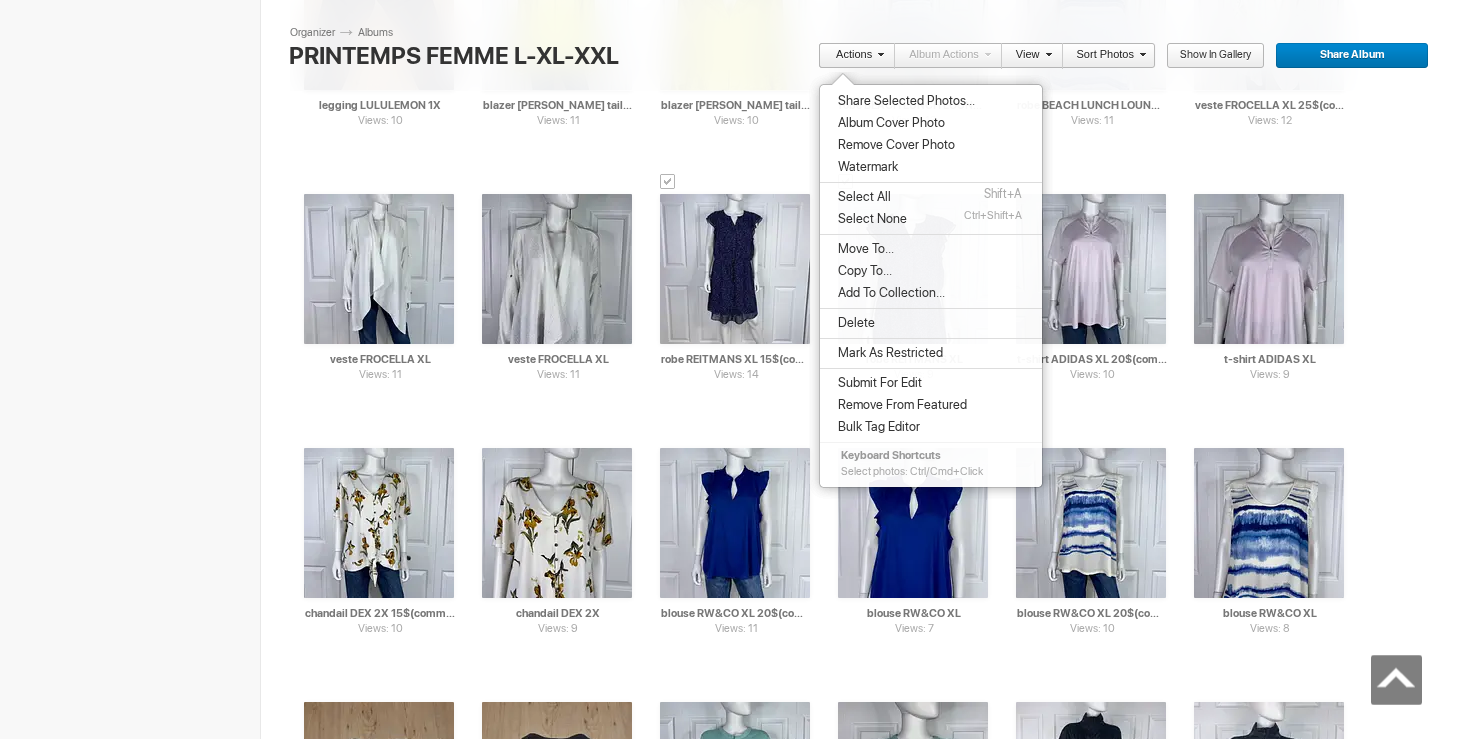 click on "Move To..." at bounding box center [863, 249] 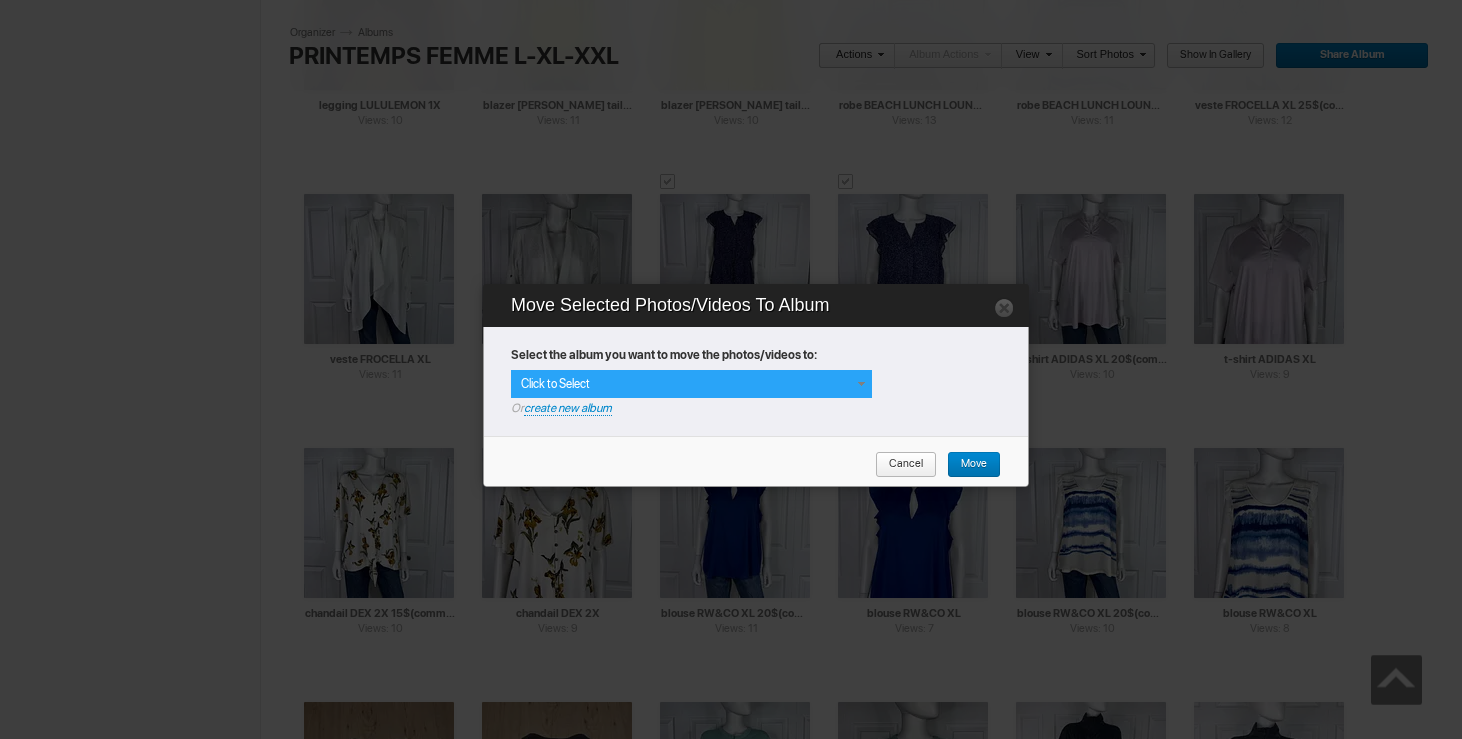 click at bounding box center (861, 384) 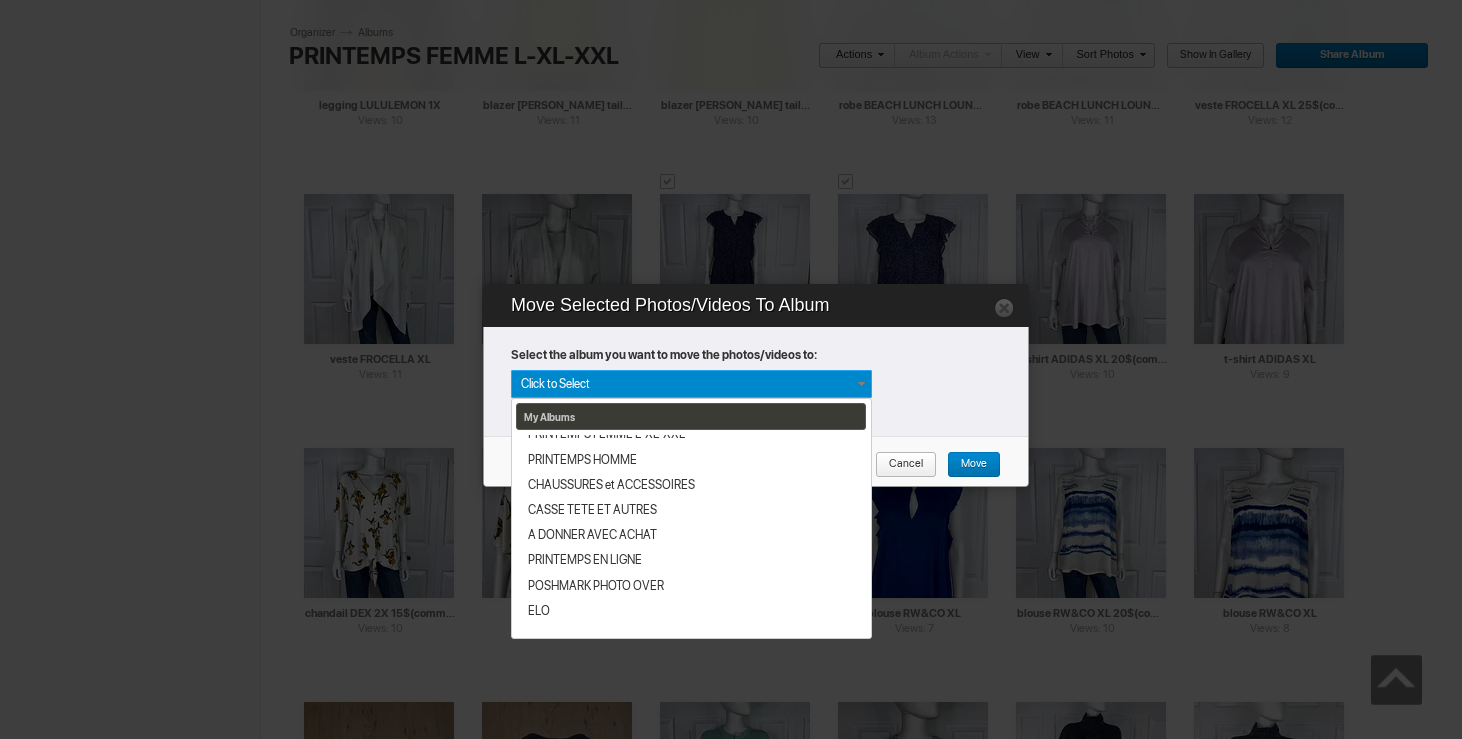 scroll, scrollTop: 365, scrollLeft: 0, axis: vertical 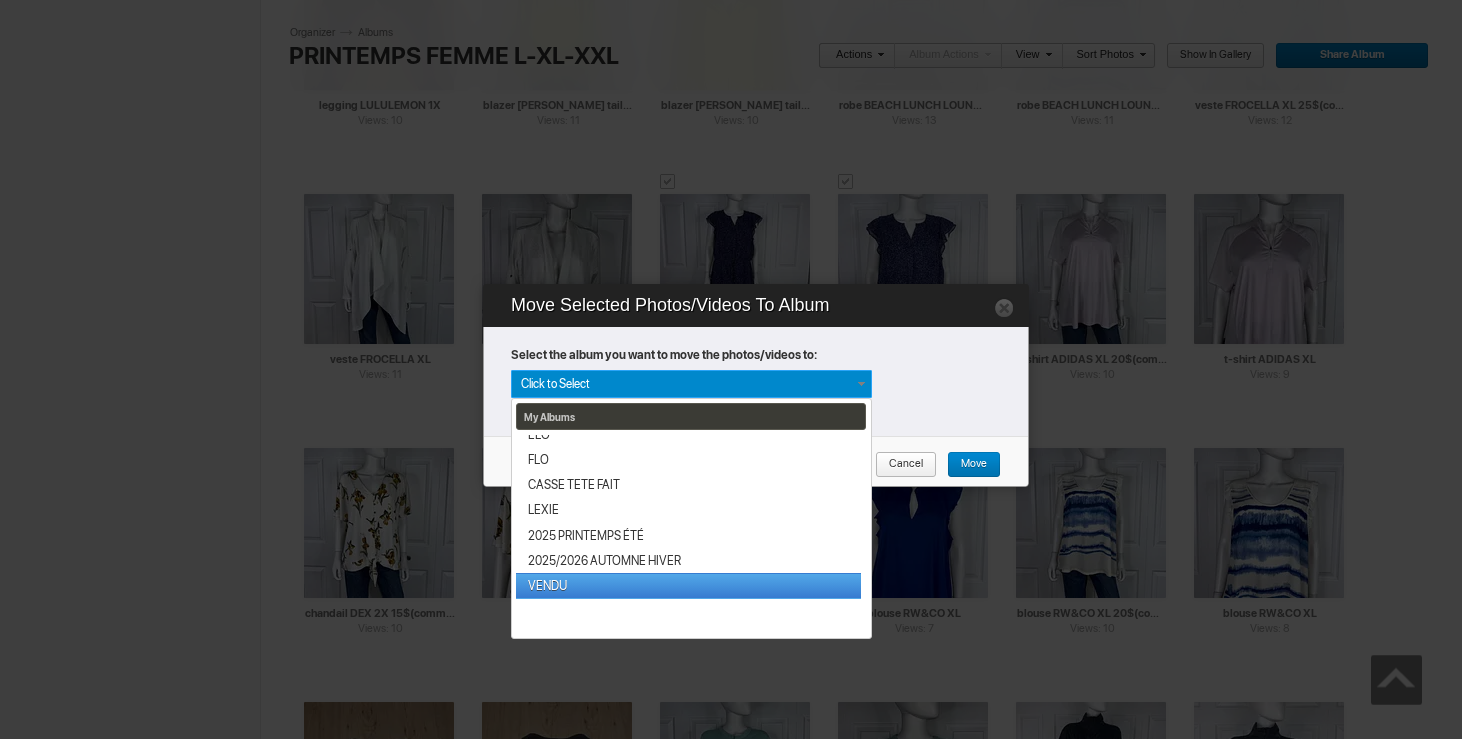 click on "VENDU" at bounding box center [688, 585] 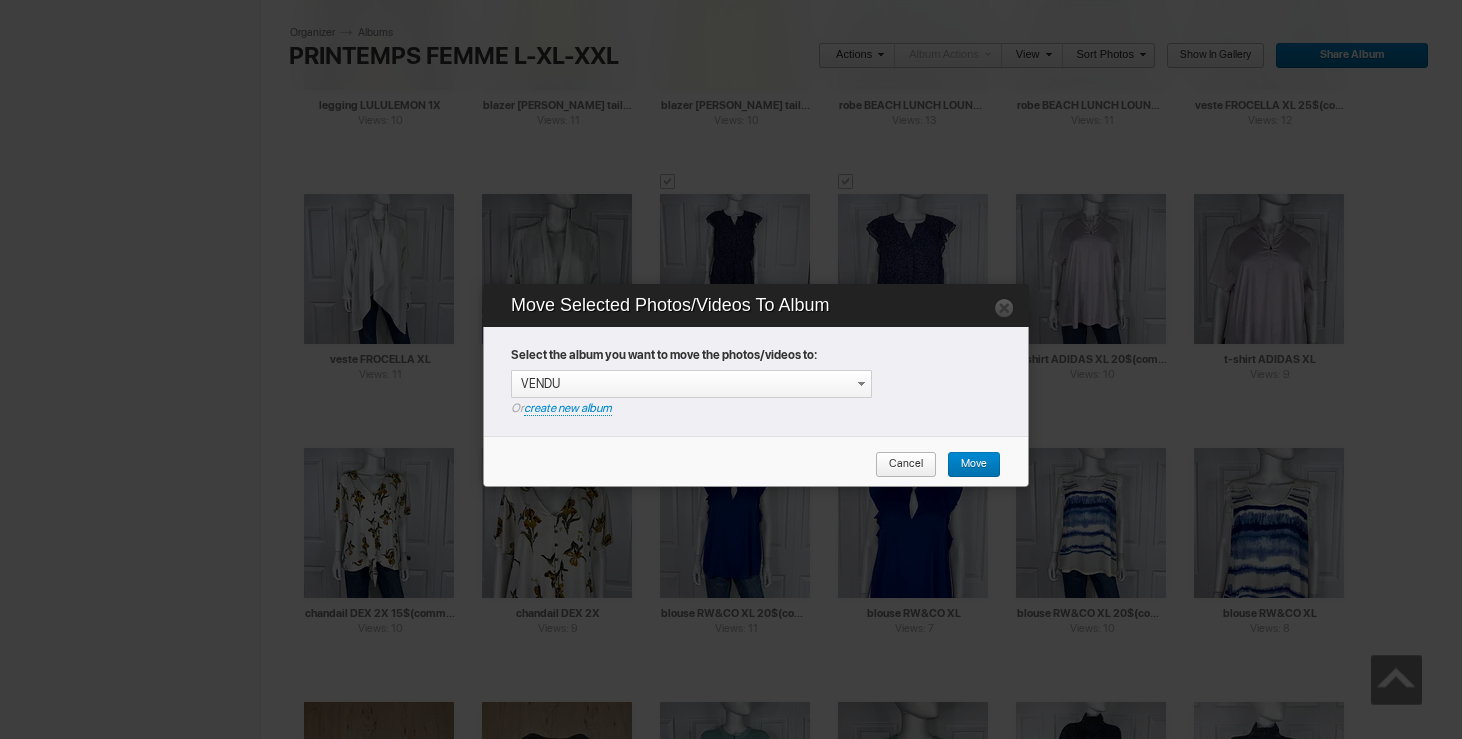 click on "Move" at bounding box center [967, 465] 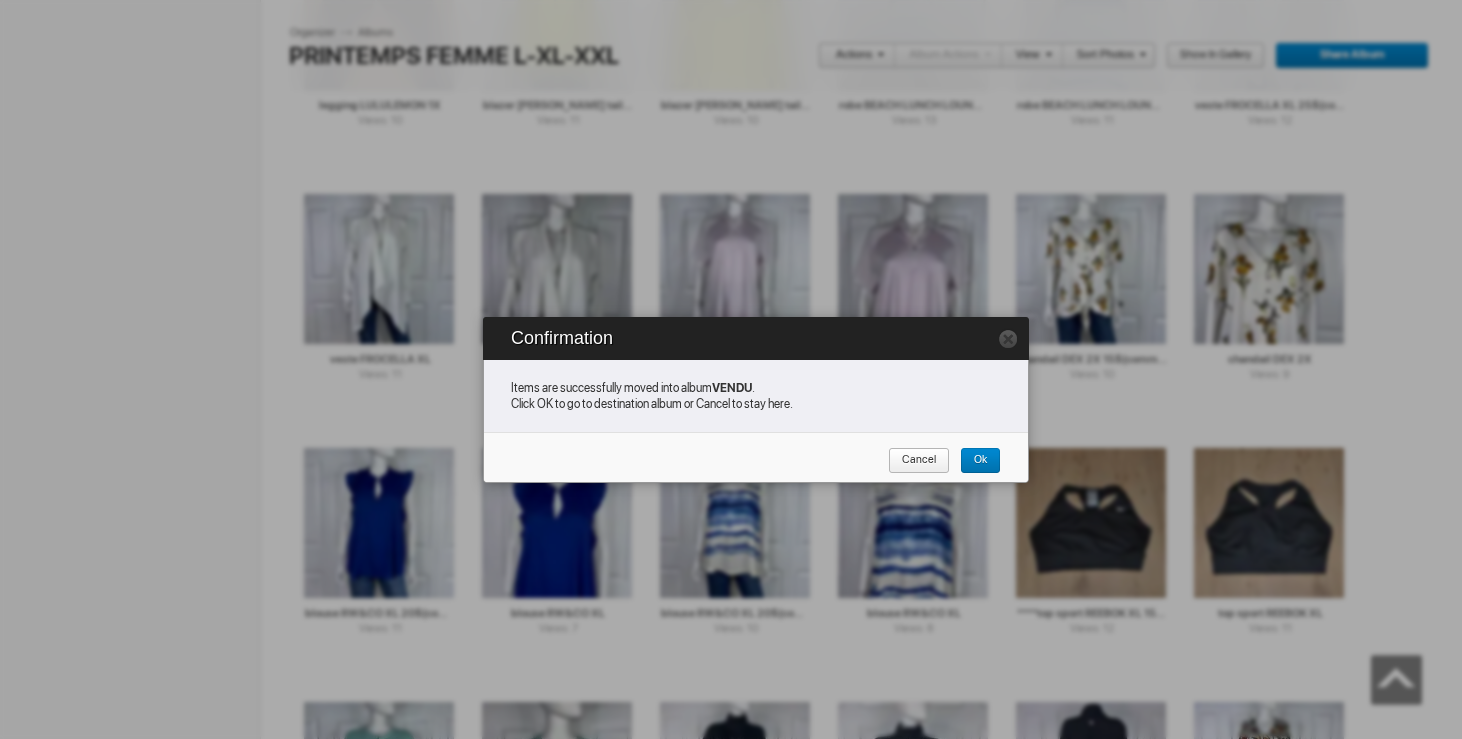 click on "Cancel" at bounding box center [912, 461] 